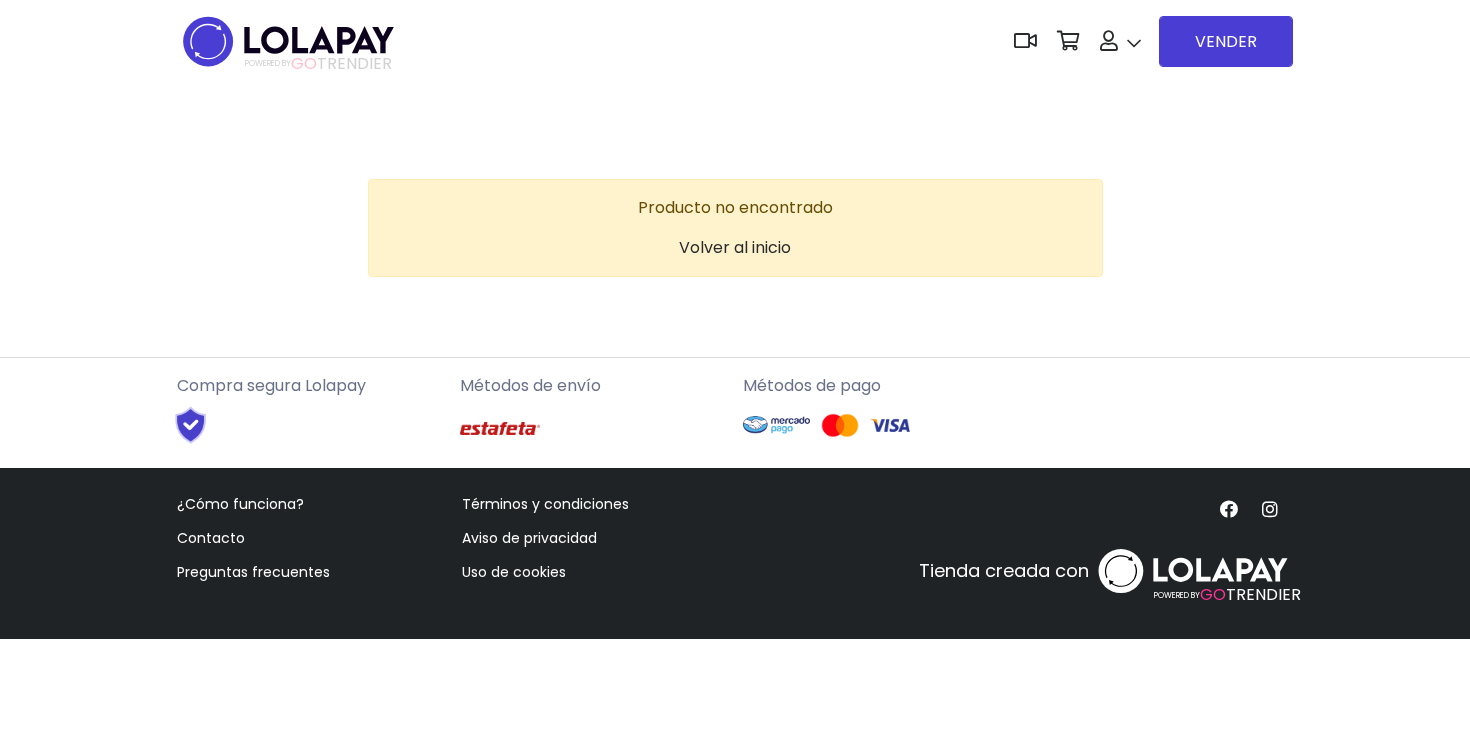 scroll, scrollTop: 0, scrollLeft: 0, axis: both 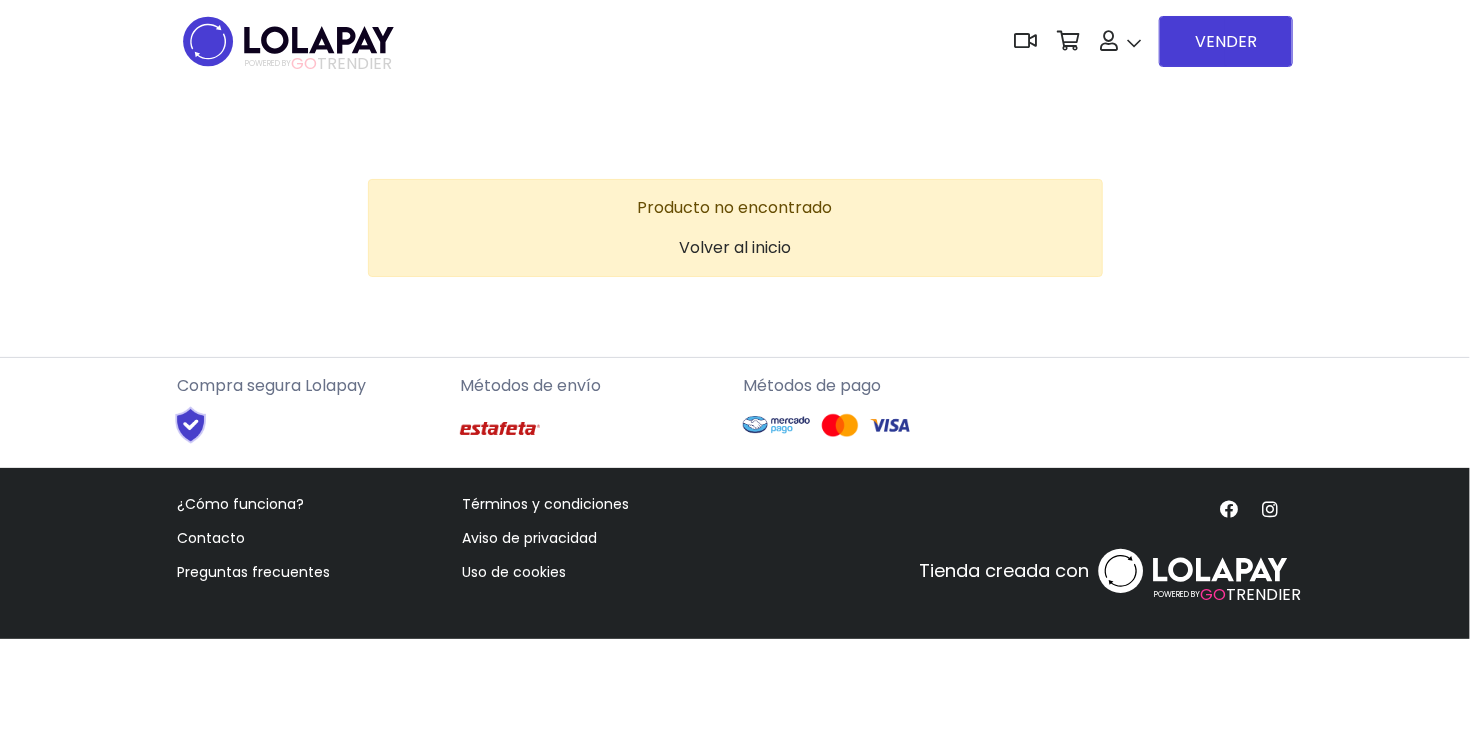 click on "POWERED BY" at bounding box center (268, 63) 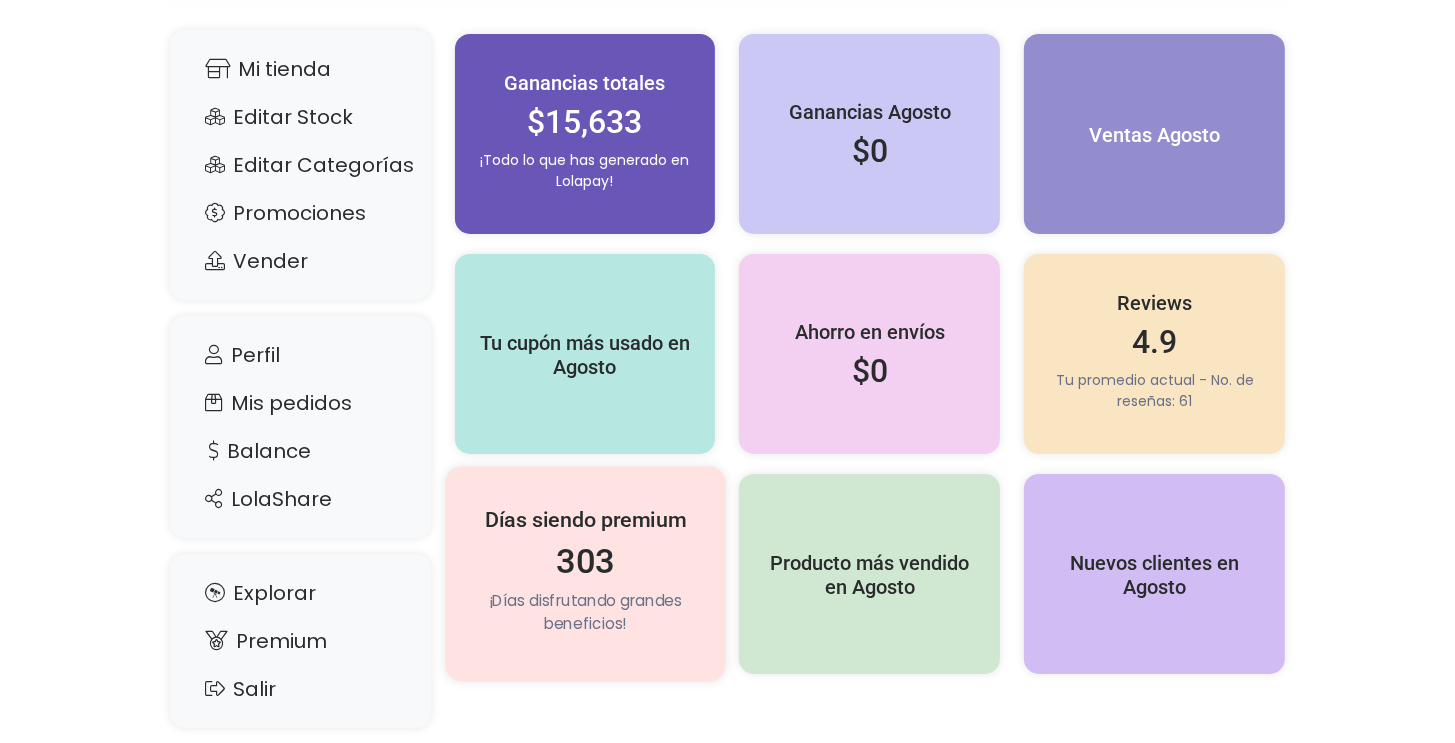 scroll, scrollTop: 192, scrollLeft: 0, axis: vertical 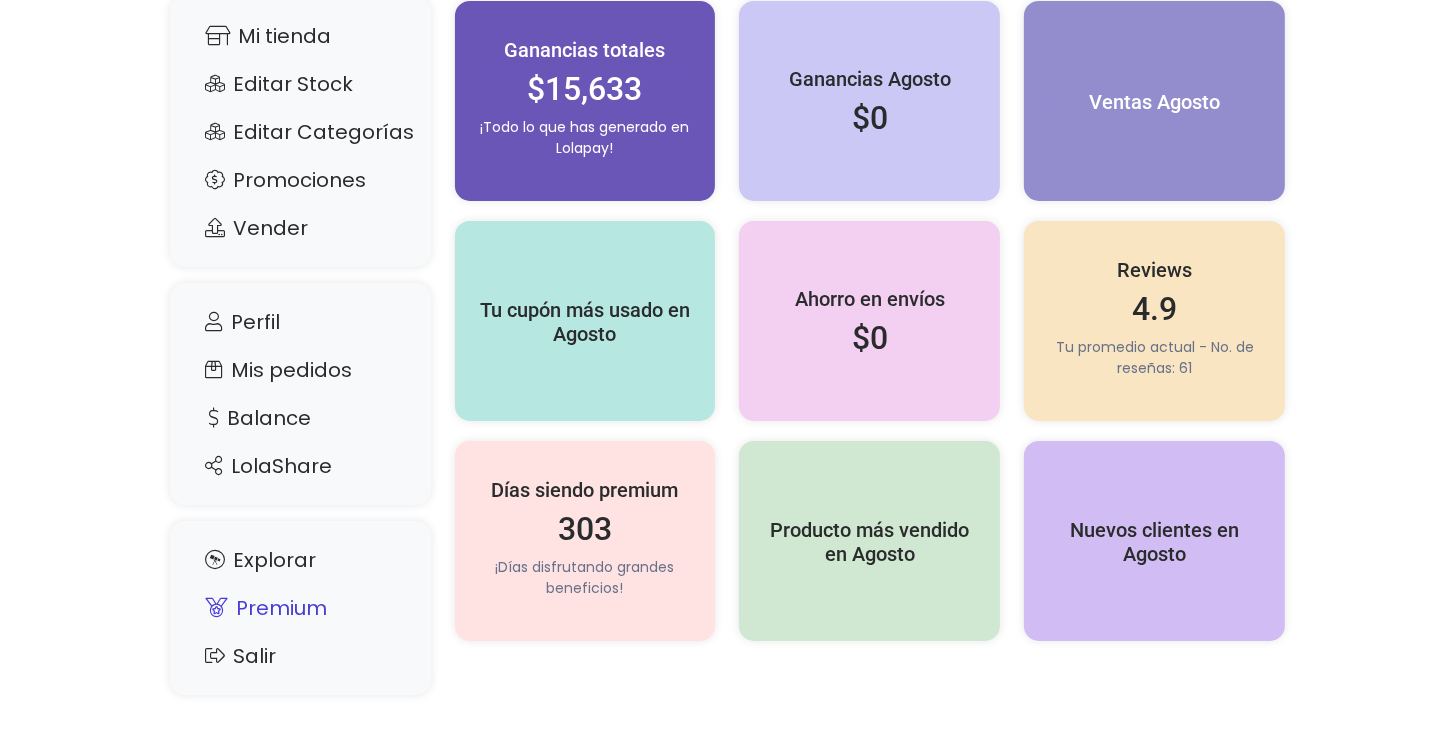 click on "Premium" at bounding box center [300, 608] 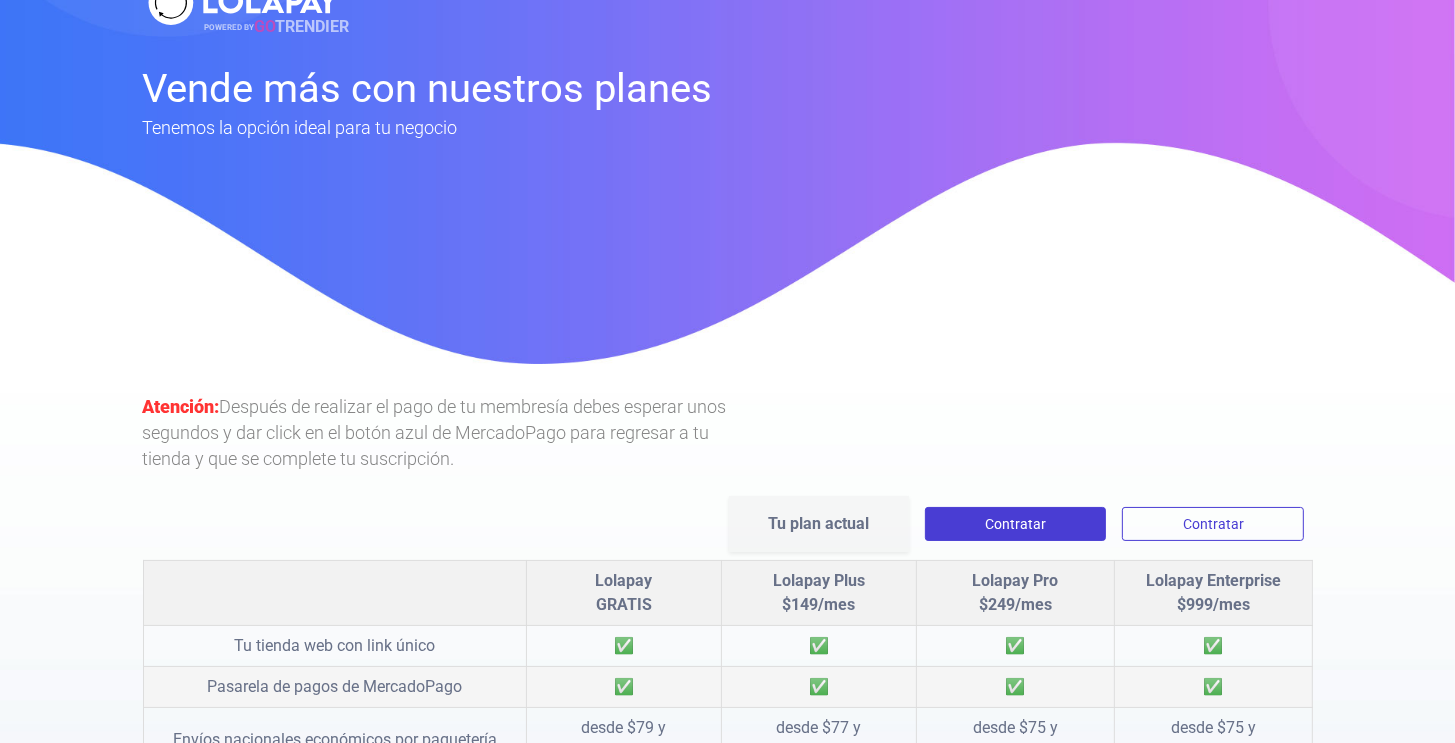 scroll, scrollTop: 0, scrollLeft: 0, axis: both 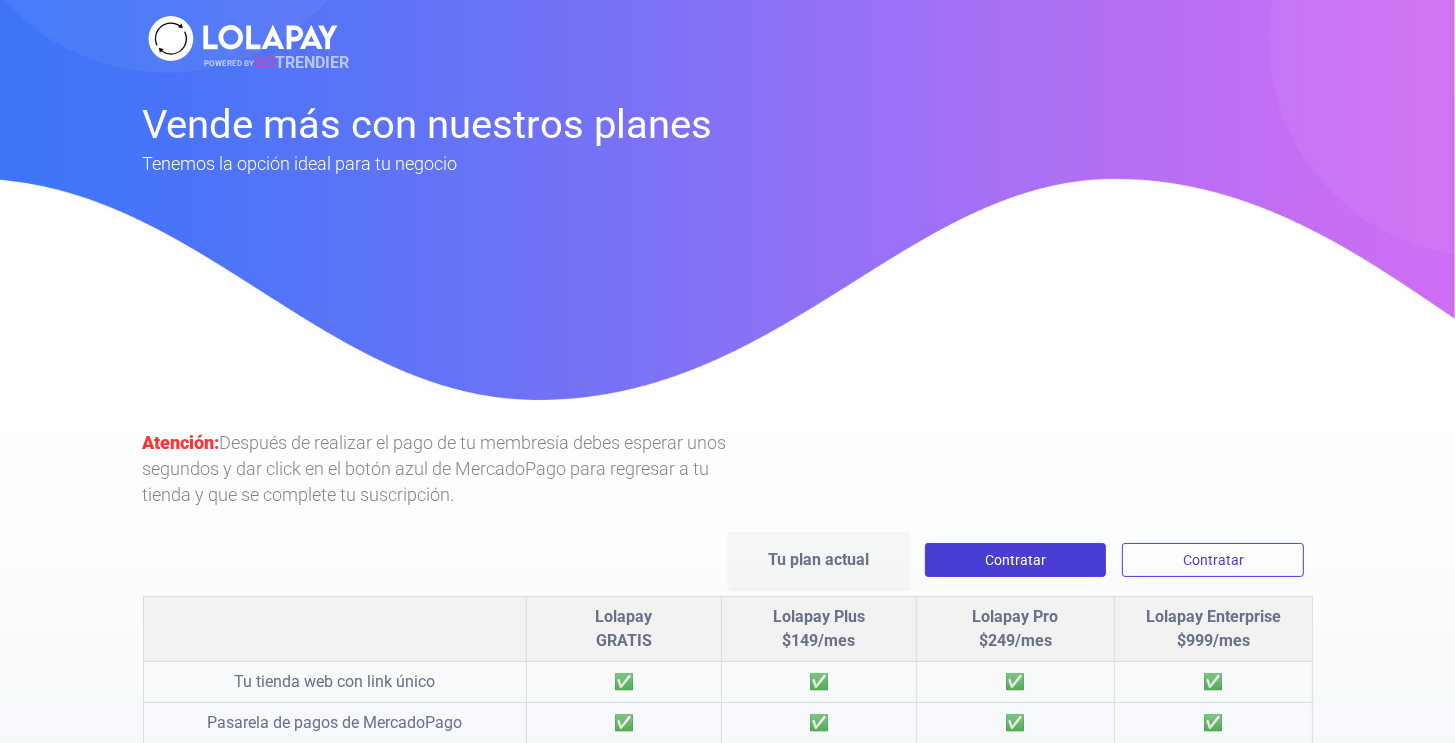 click at bounding box center [243, 38] 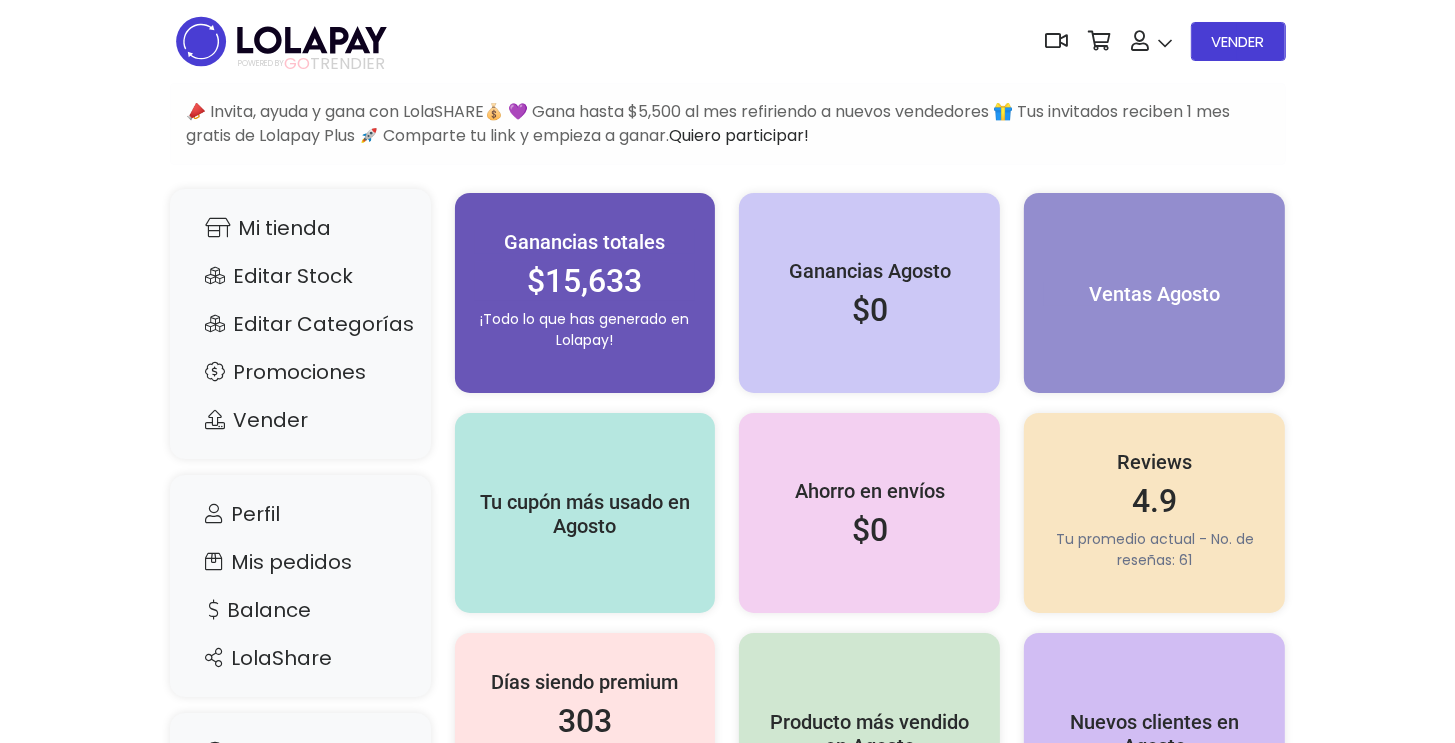 scroll, scrollTop: 192, scrollLeft: 0, axis: vertical 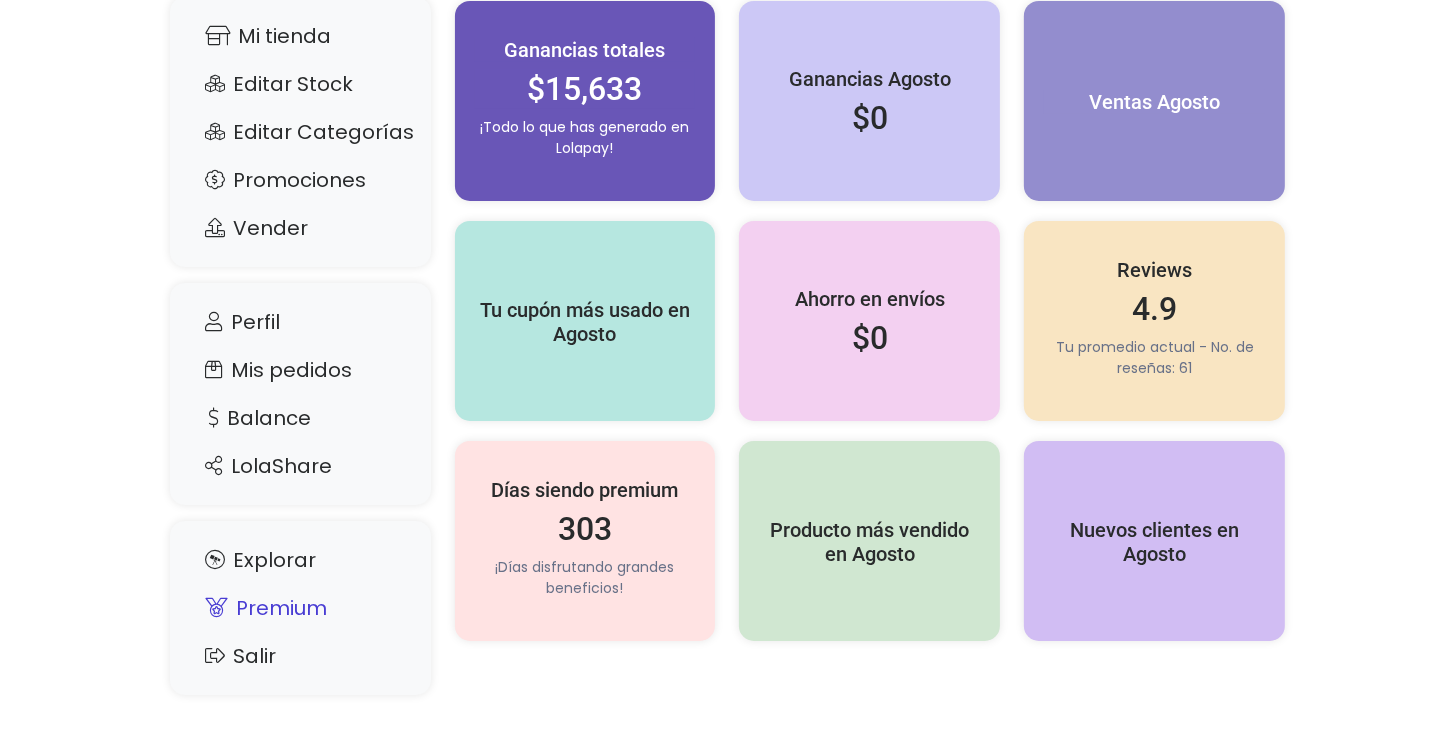 click on "Premium" at bounding box center [300, 608] 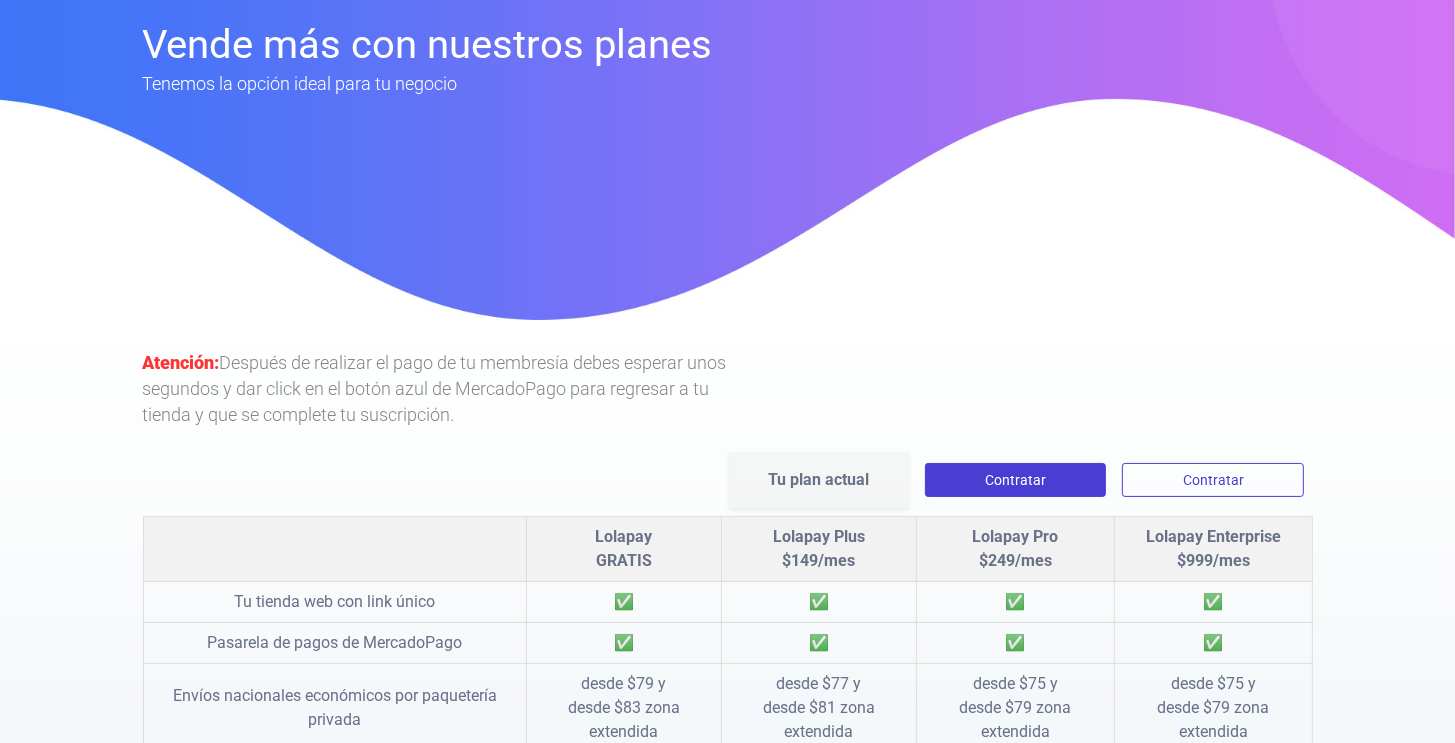 scroll, scrollTop: 0, scrollLeft: 0, axis: both 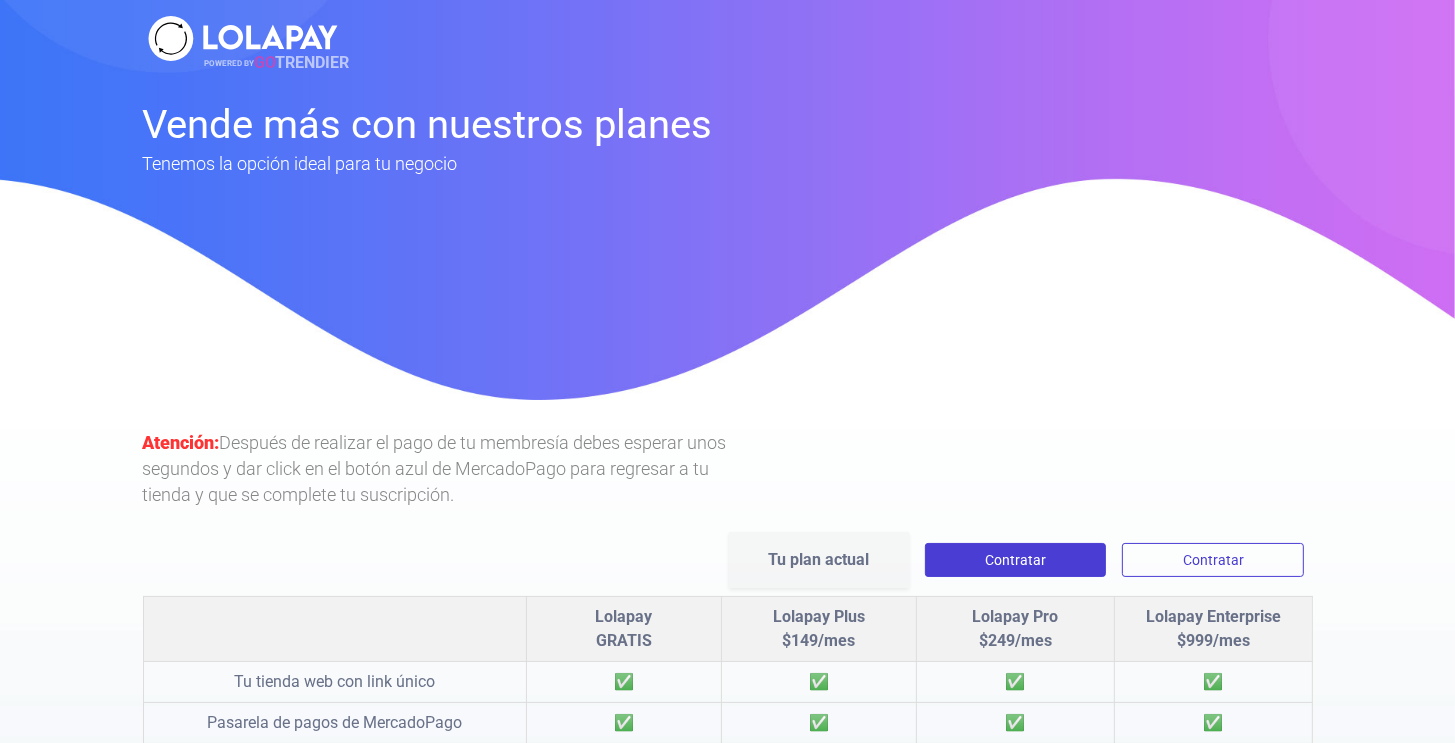 click at bounding box center [243, 38] 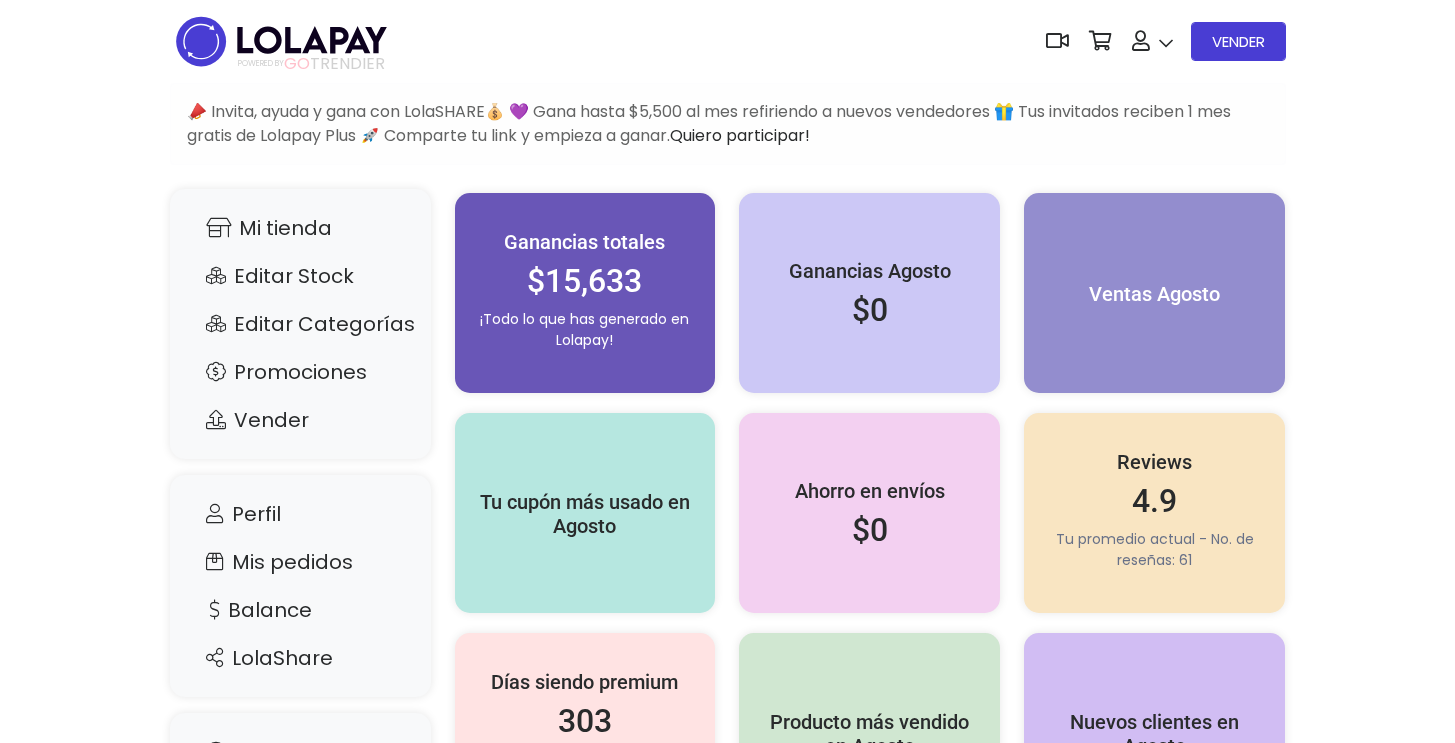 scroll, scrollTop: 0, scrollLeft: 0, axis: both 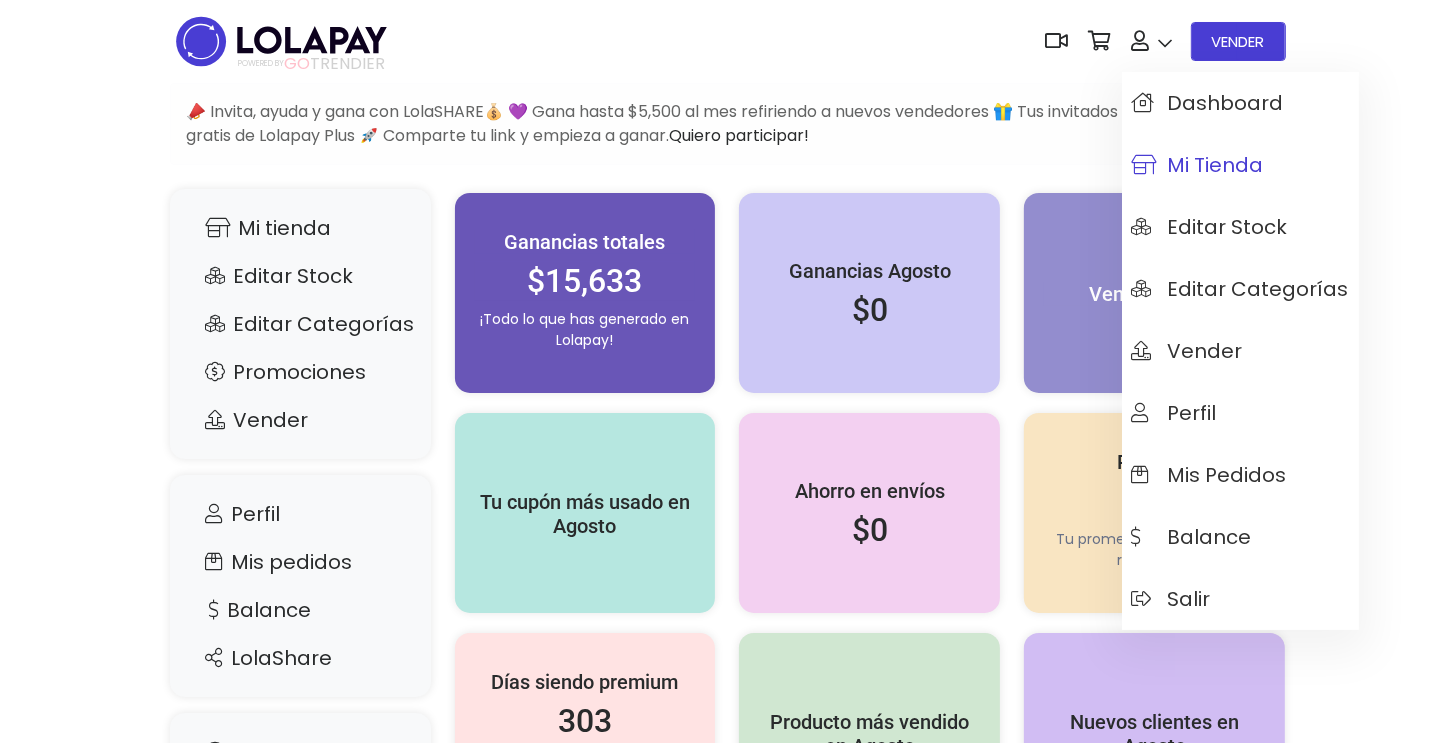 click on "Mi tienda" at bounding box center (1198, 165) 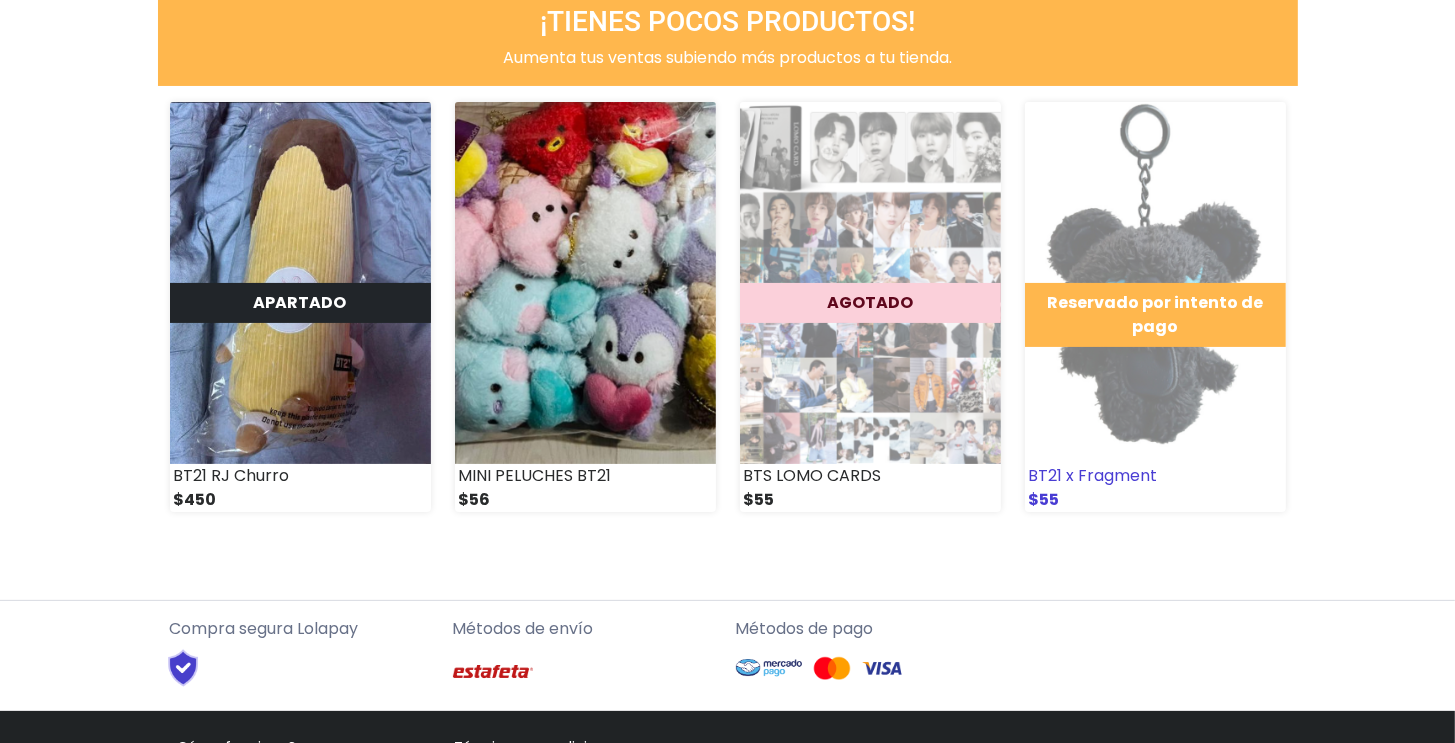 scroll, scrollTop: 300, scrollLeft: 0, axis: vertical 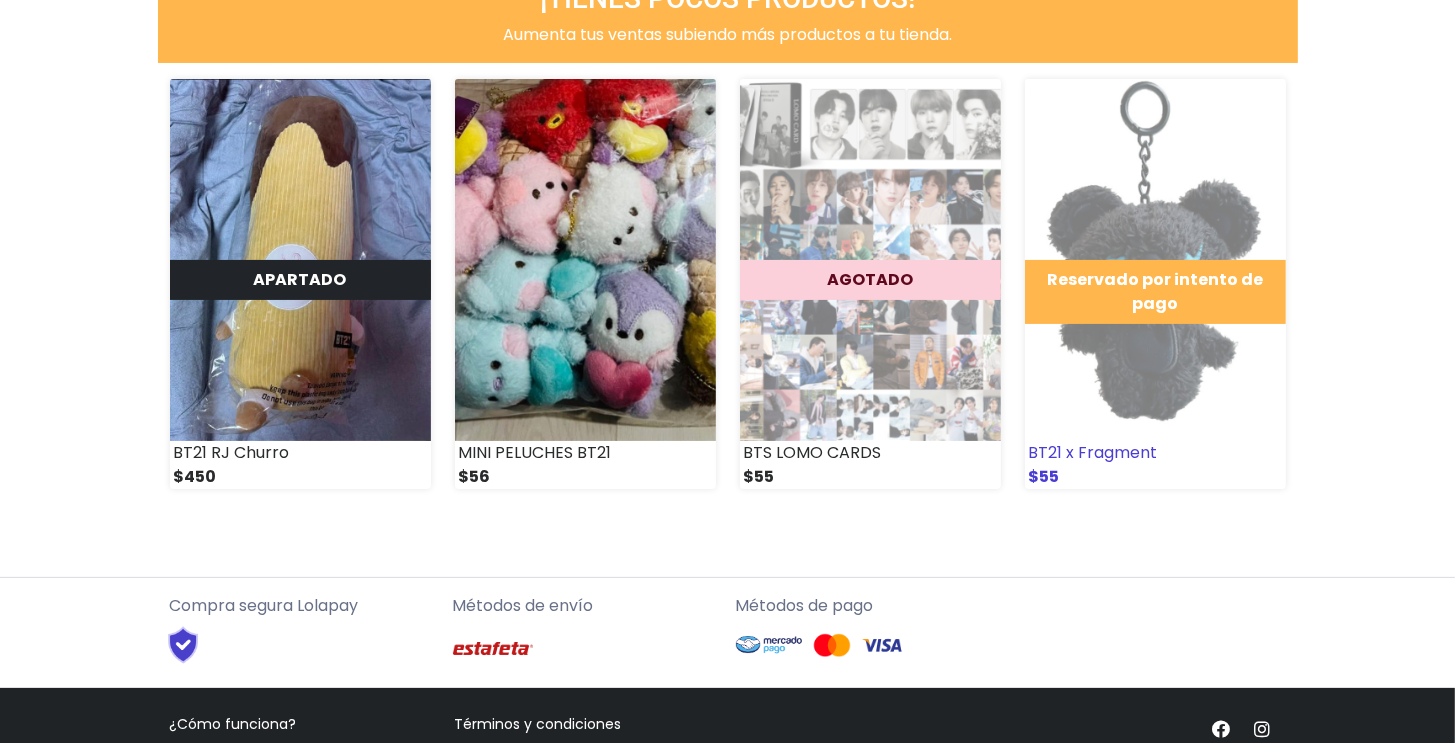 click on "Reservado por intento de pago" at bounding box center (1155, 292) 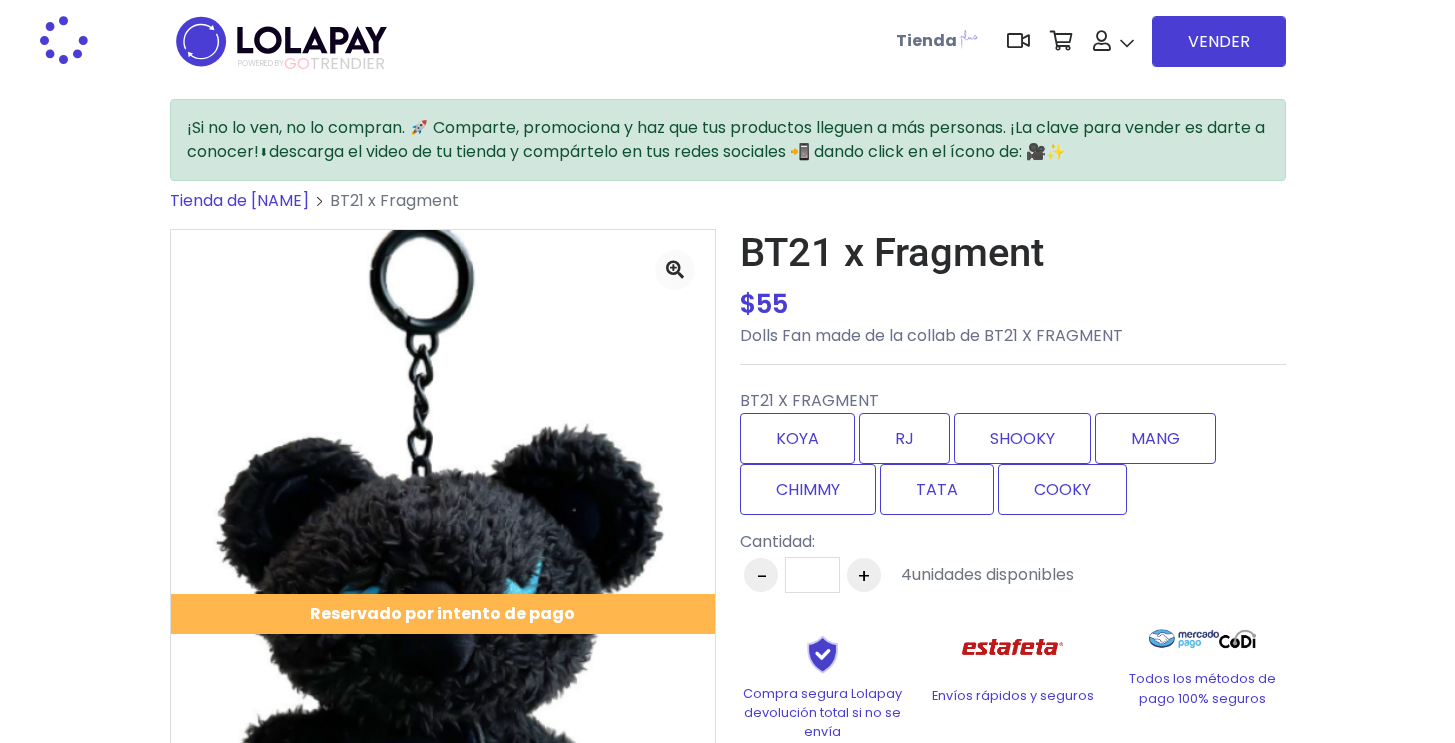 scroll, scrollTop: 0, scrollLeft: 0, axis: both 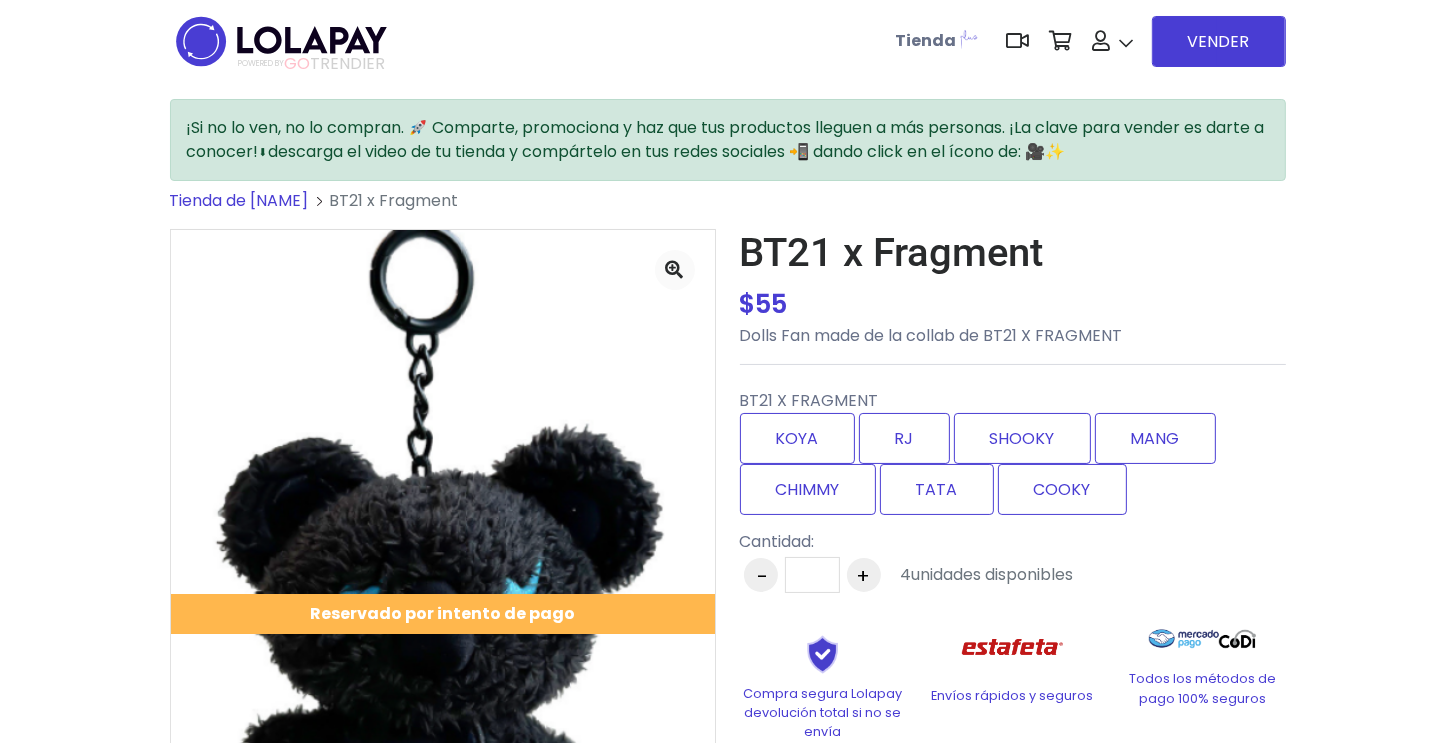 click at bounding box center (969, 38) 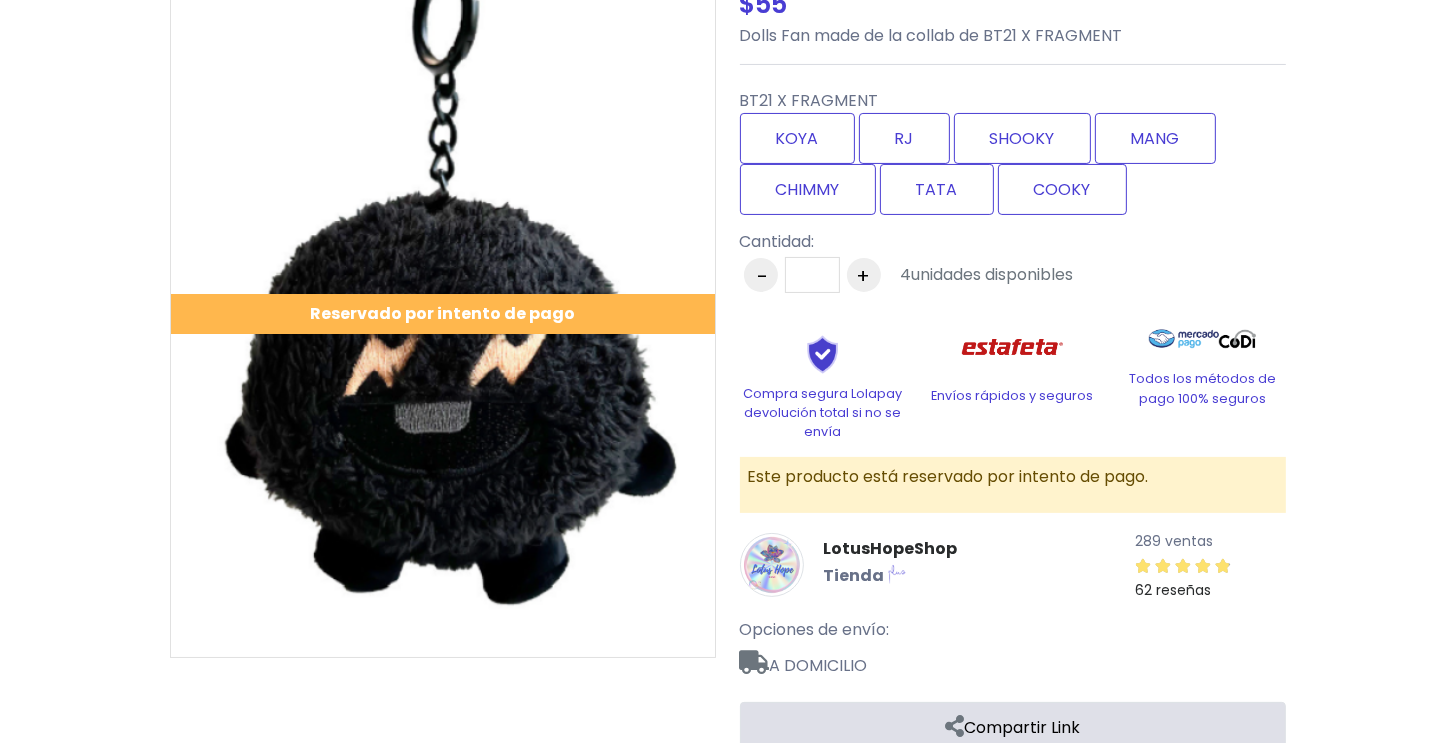 scroll, scrollTop: 0, scrollLeft: 0, axis: both 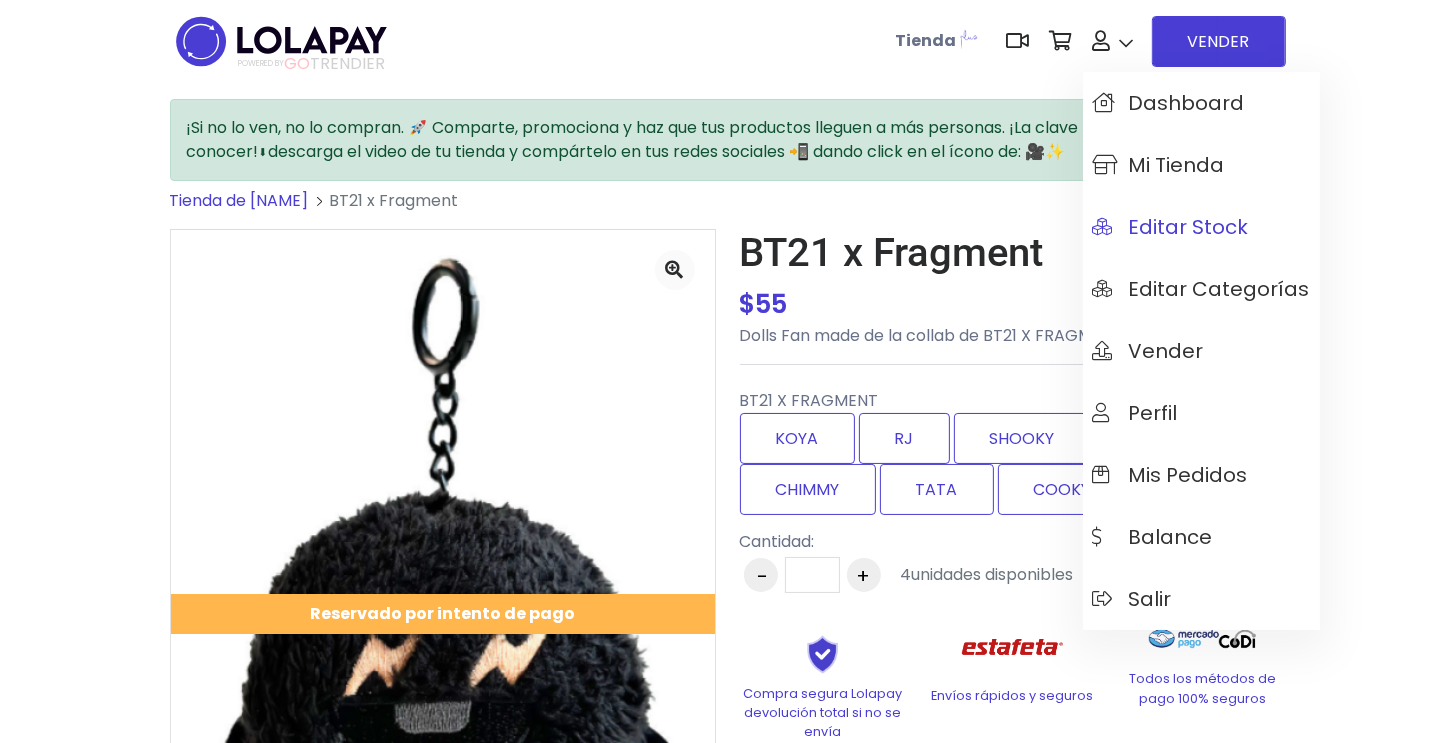click on "Editar Stock" at bounding box center (1171, 227) 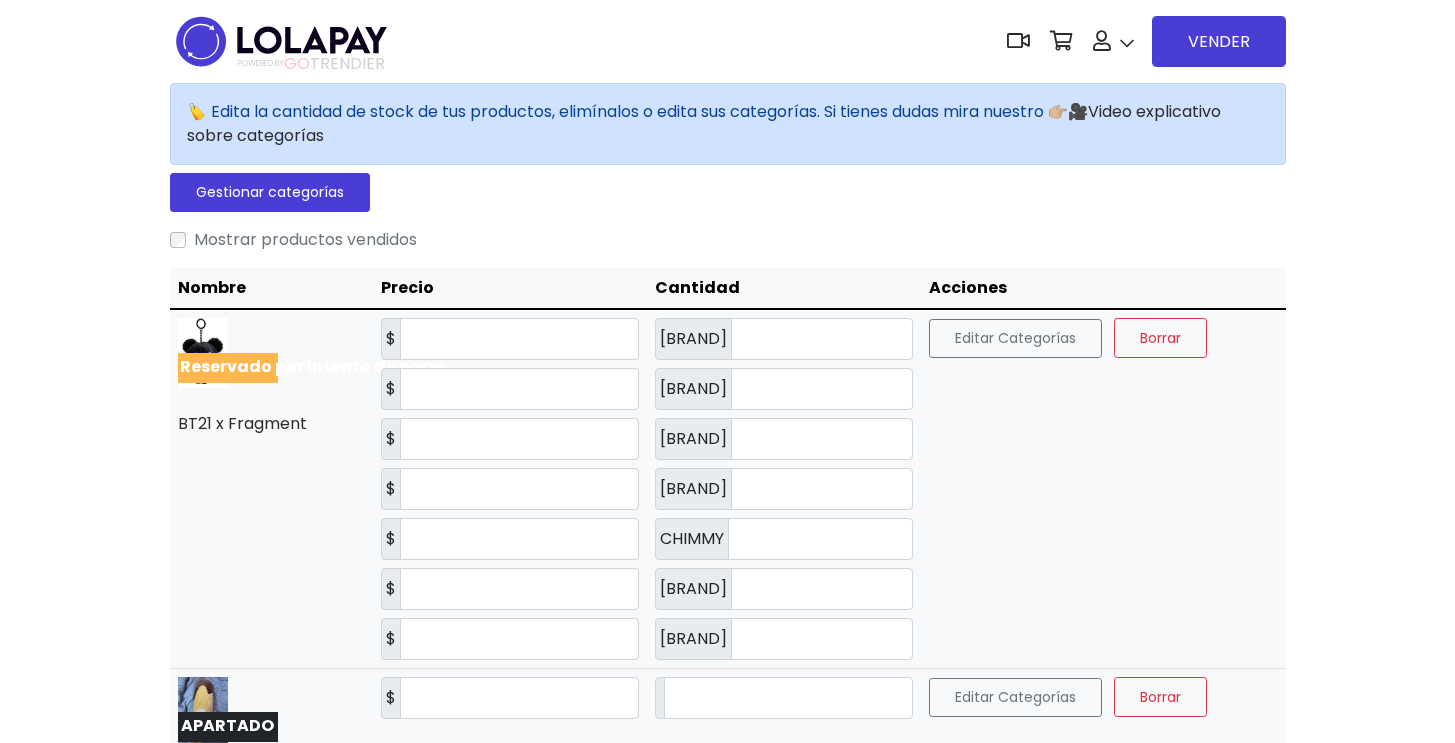 scroll, scrollTop: 0, scrollLeft: 0, axis: both 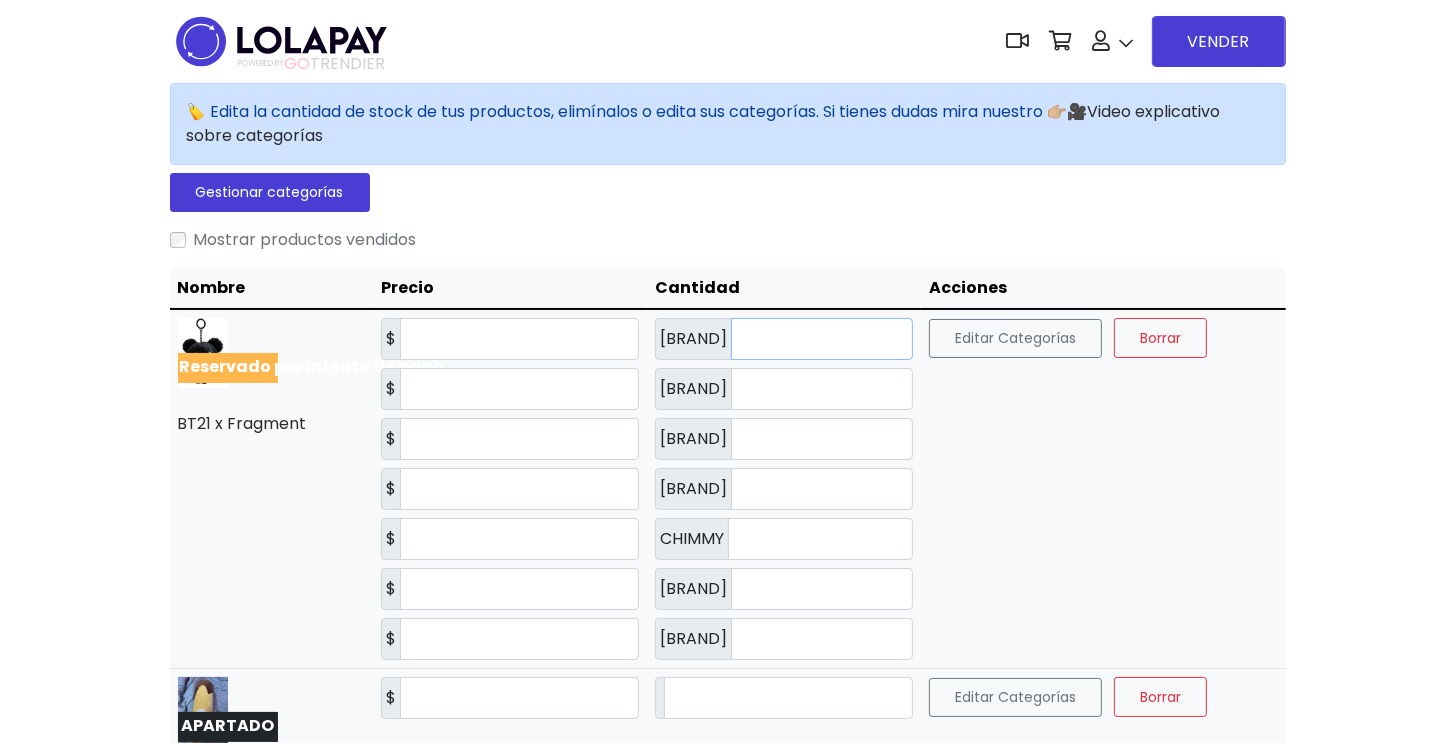drag, startPoint x: 788, startPoint y: 338, endPoint x: 700, endPoint y: 344, distance: 88.20431 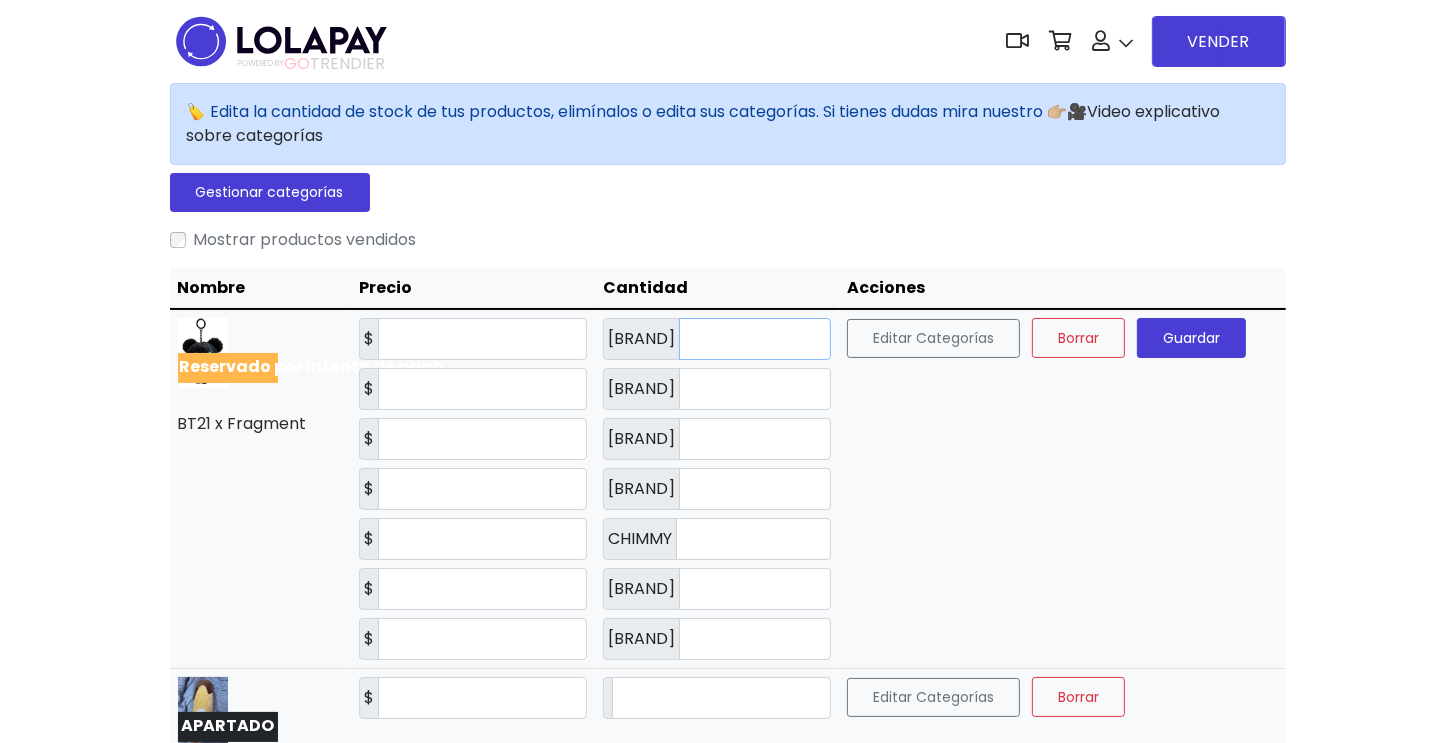 type on "*" 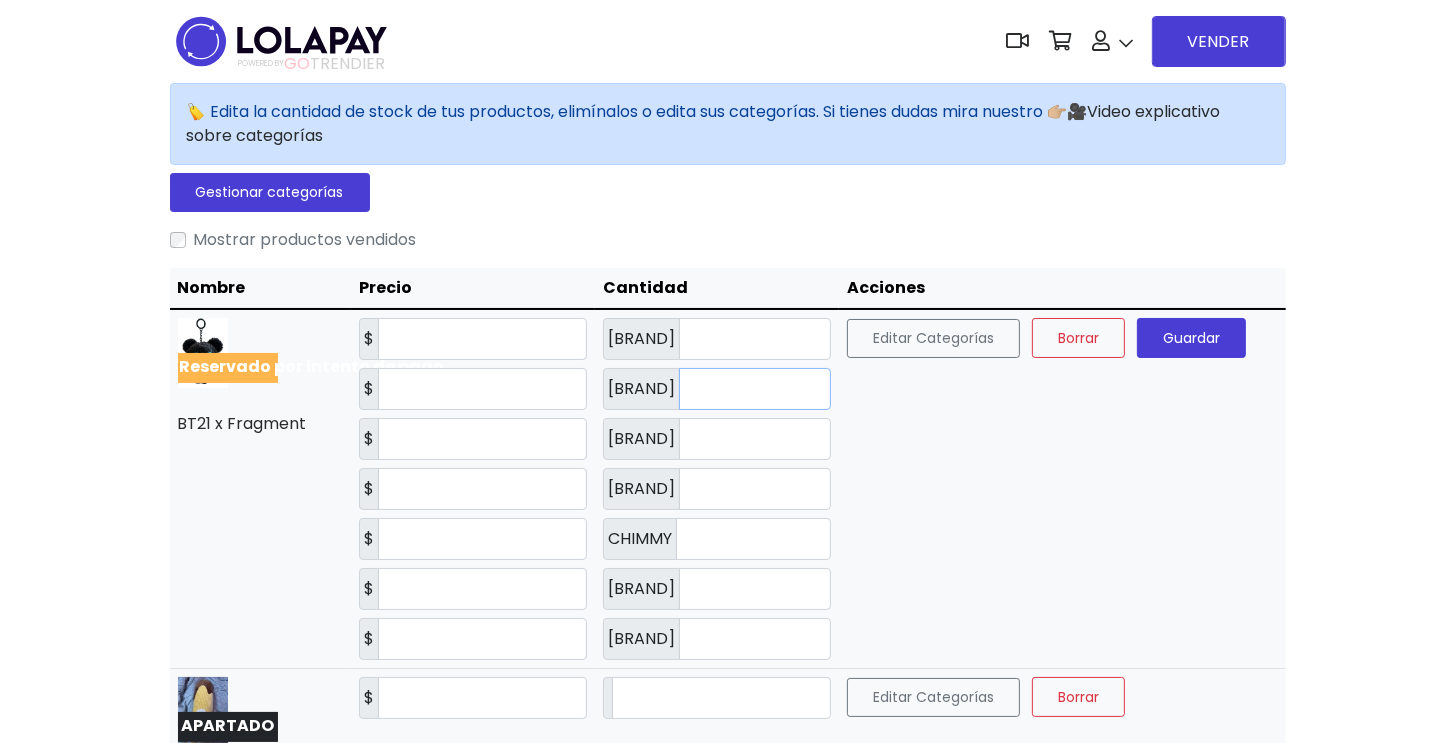 drag, startPoint x: 698, startPoint y: 399, endPoint x: 573, endPoint y: 396, distance: 125.035995 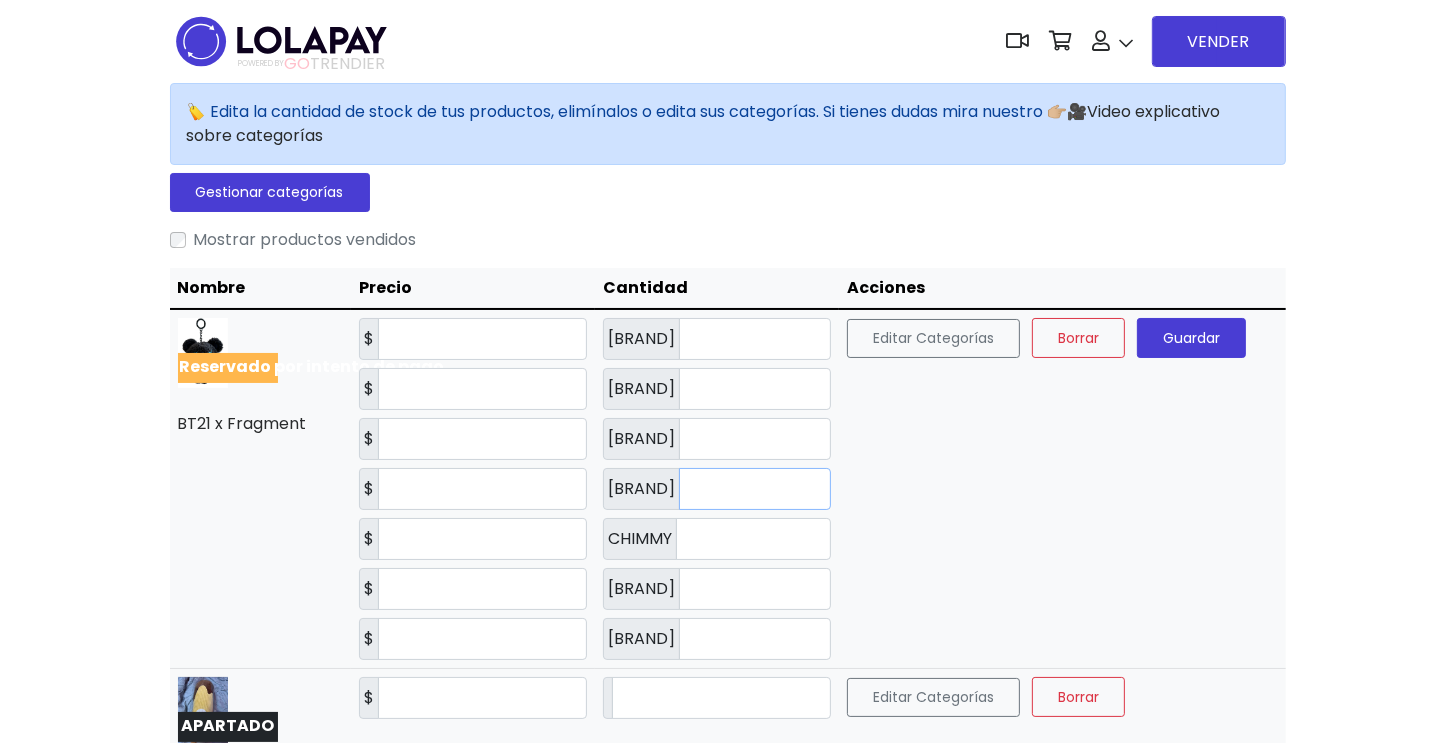 drag, startPoint x: 668, startPoint y: 485, endPoint x: 532, endPoint y: 487, distance: 136.01471 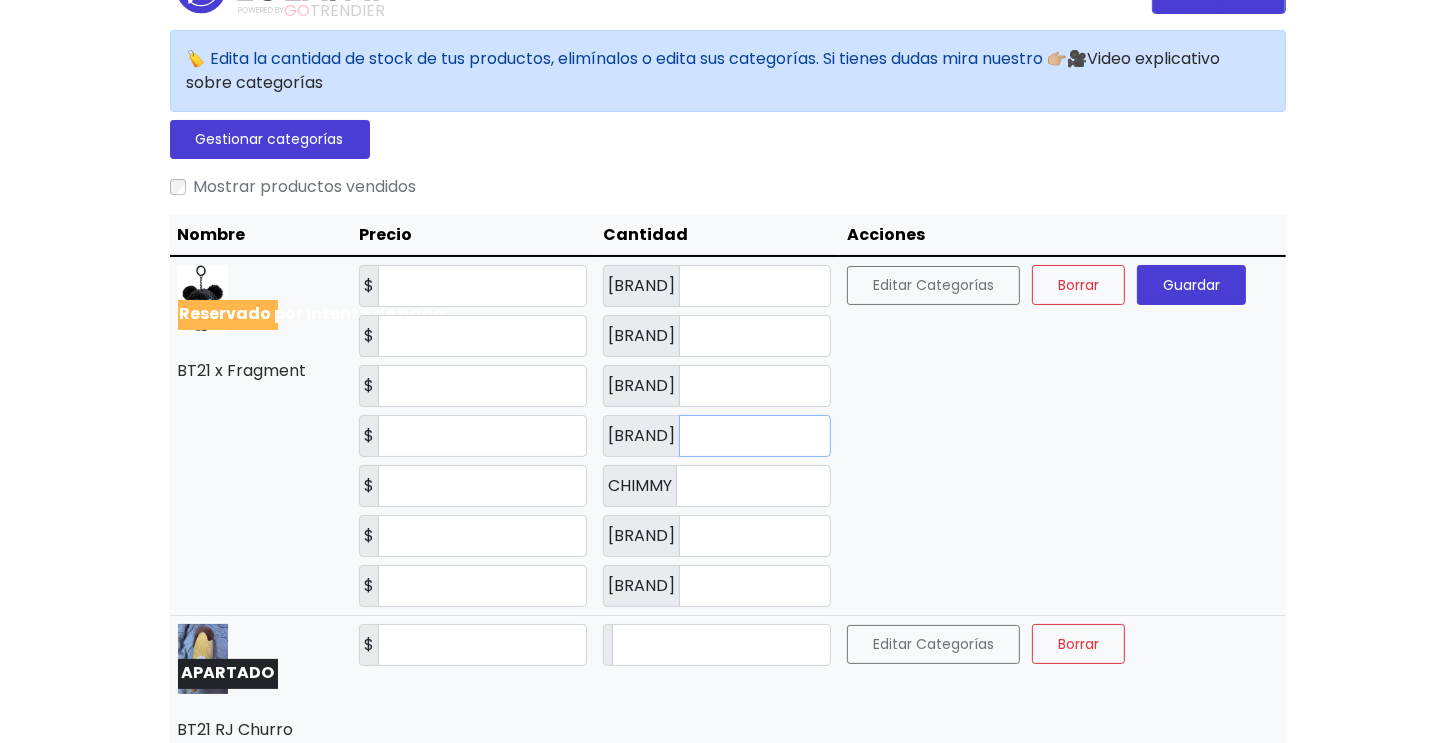 scroll, scrollTop: 100, scrollLeft: 0, axis: vertical 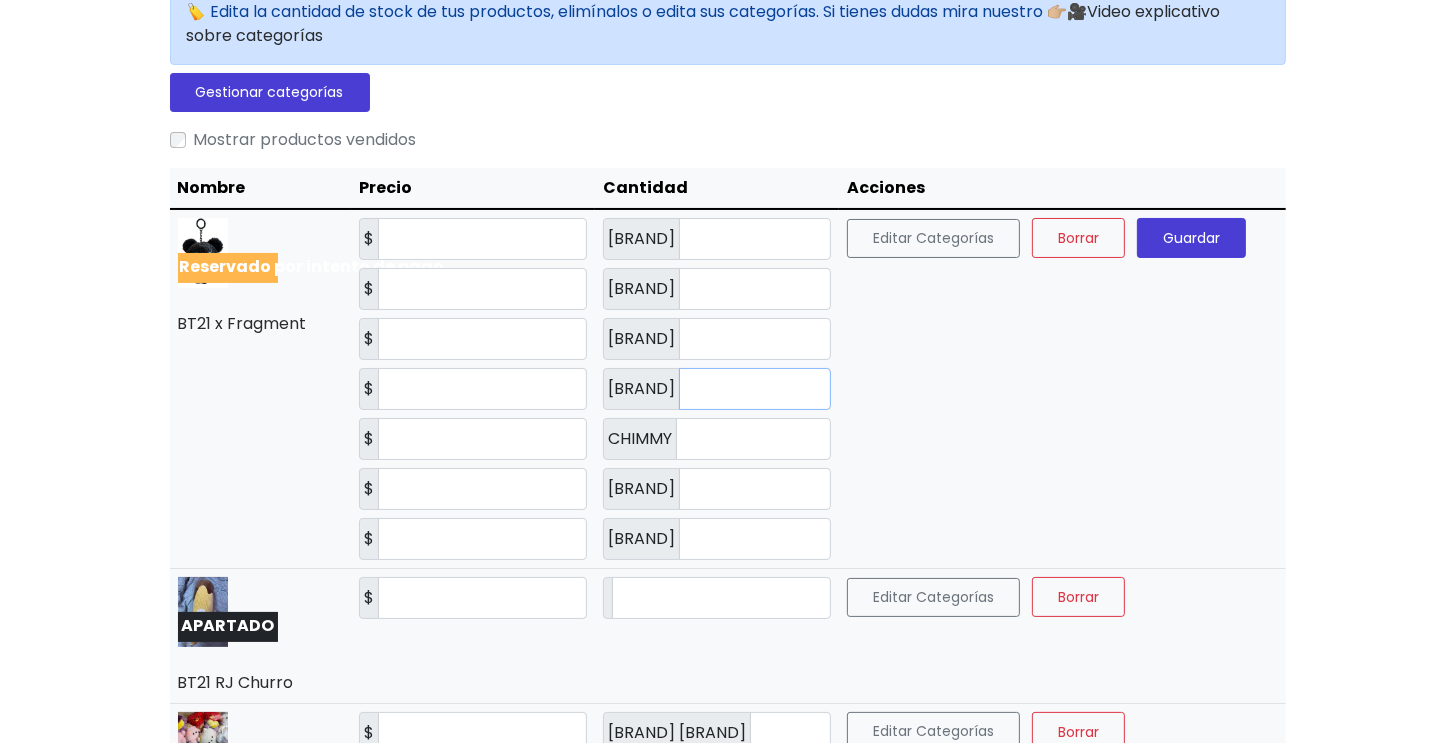 type on "*" 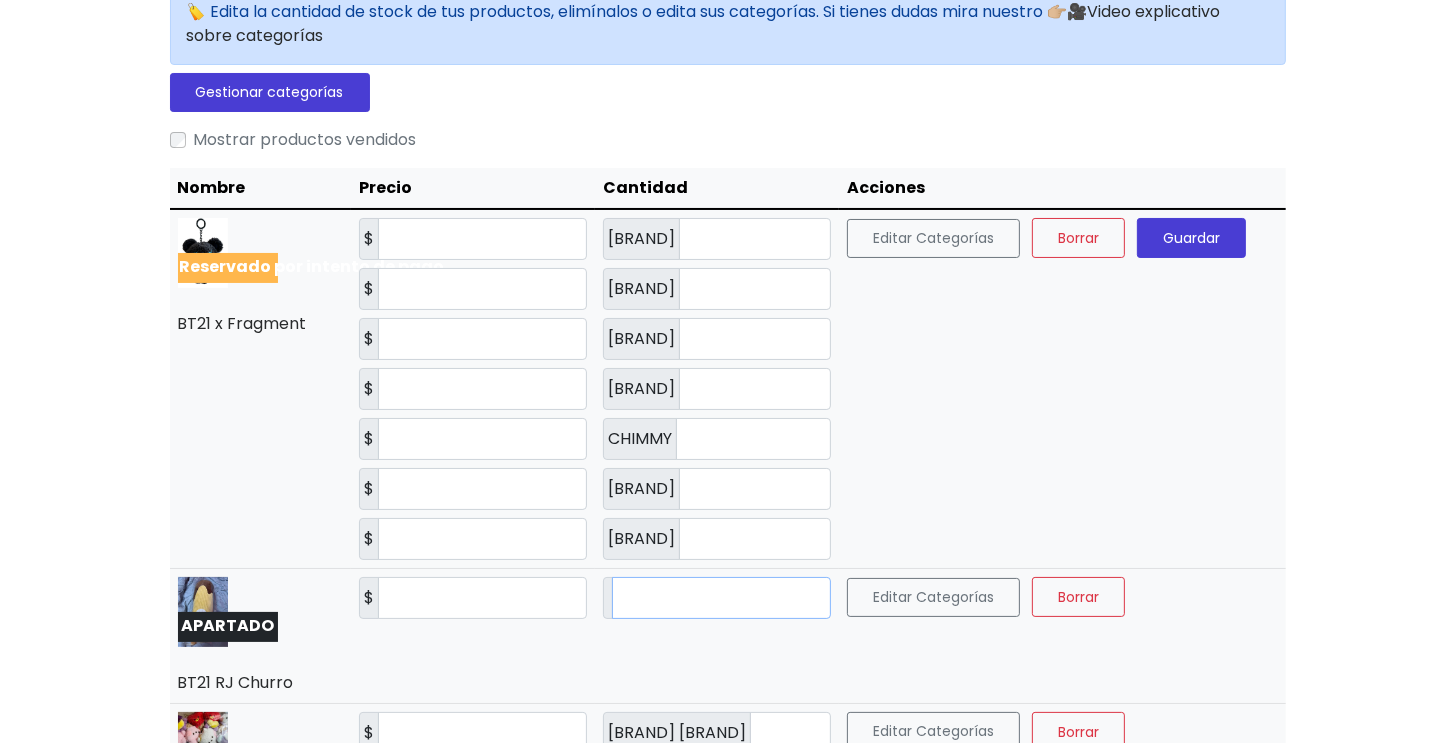 drag, startPoint x: 627, startPoint y: 599, endPoint x: 481, endPoint y: 582, distance: 146.98639 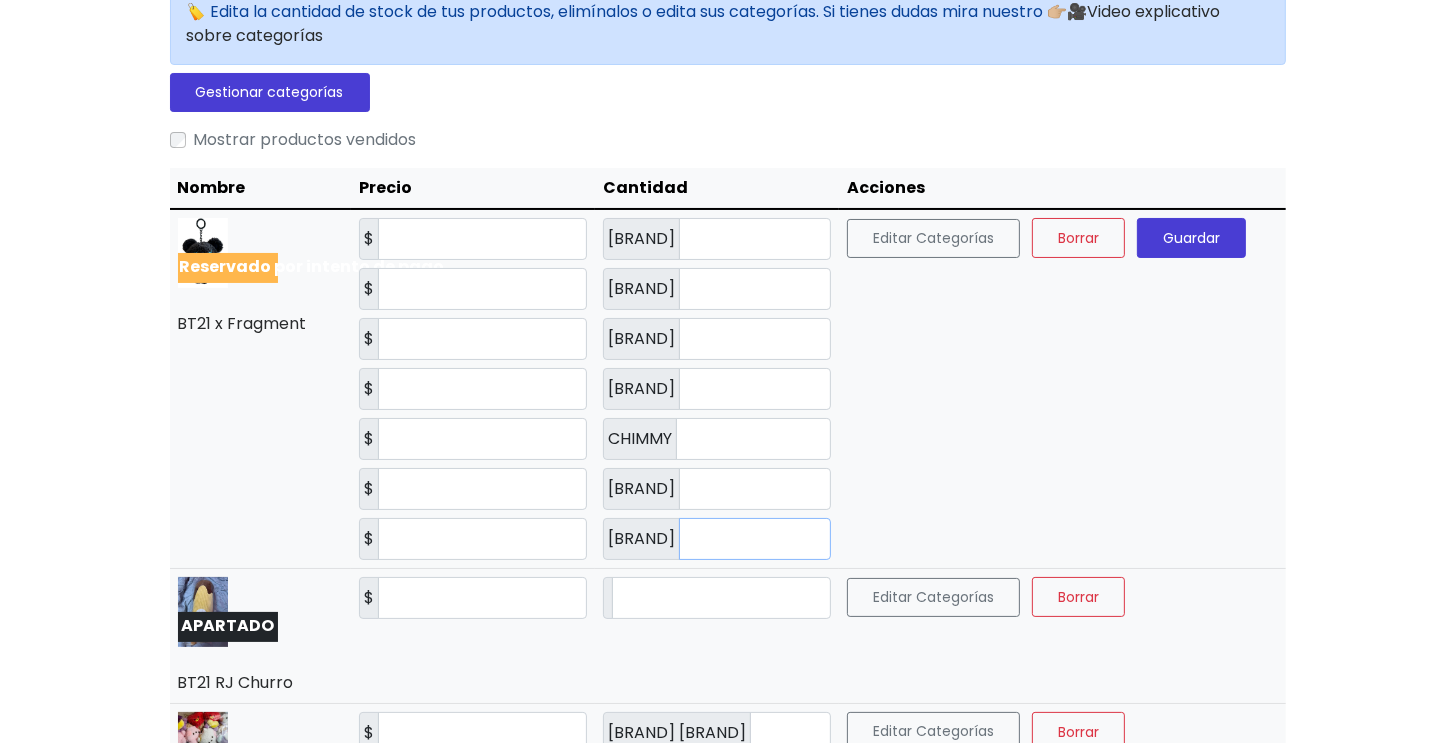 drag, startPoint x: 724, startPoint y: 539, endPoint x: 567, endPoint y: 520, distance: 158.14551 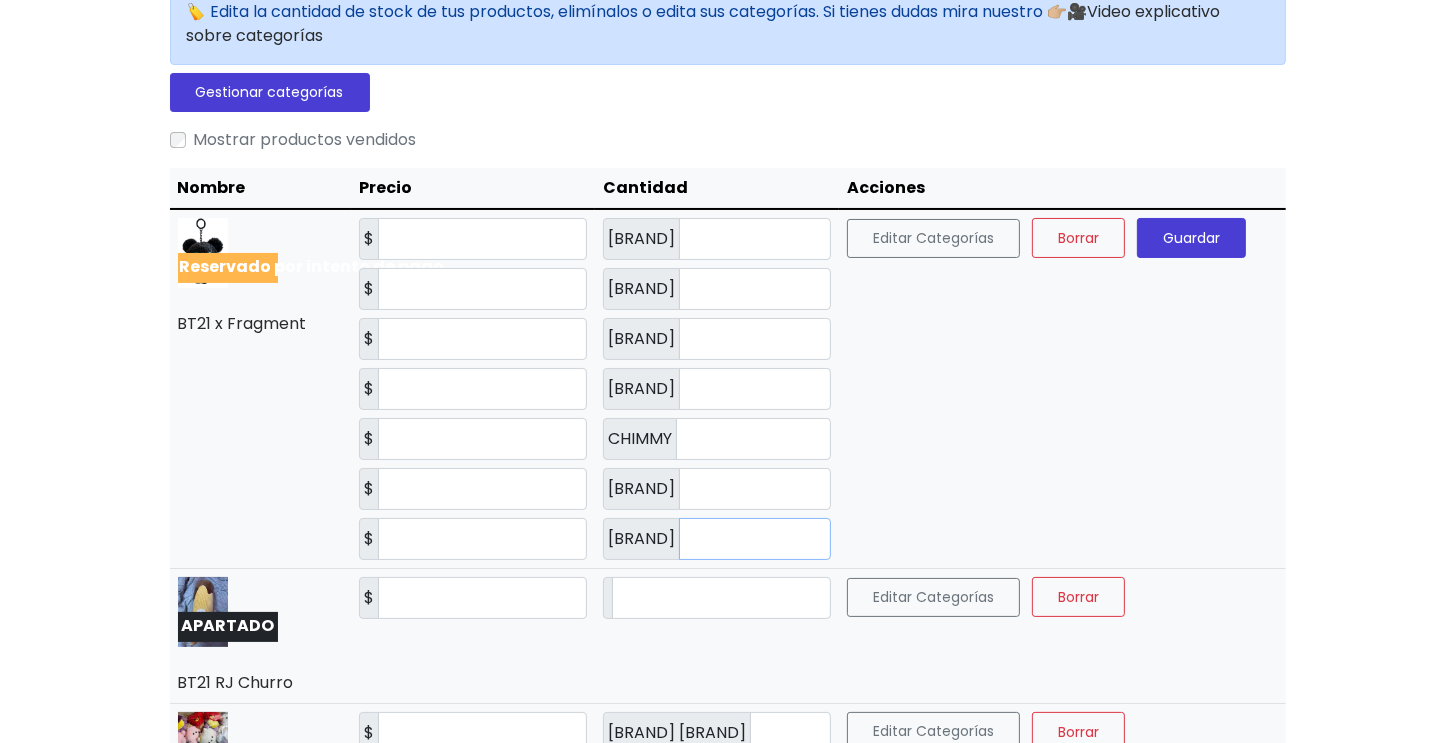 type on "*" 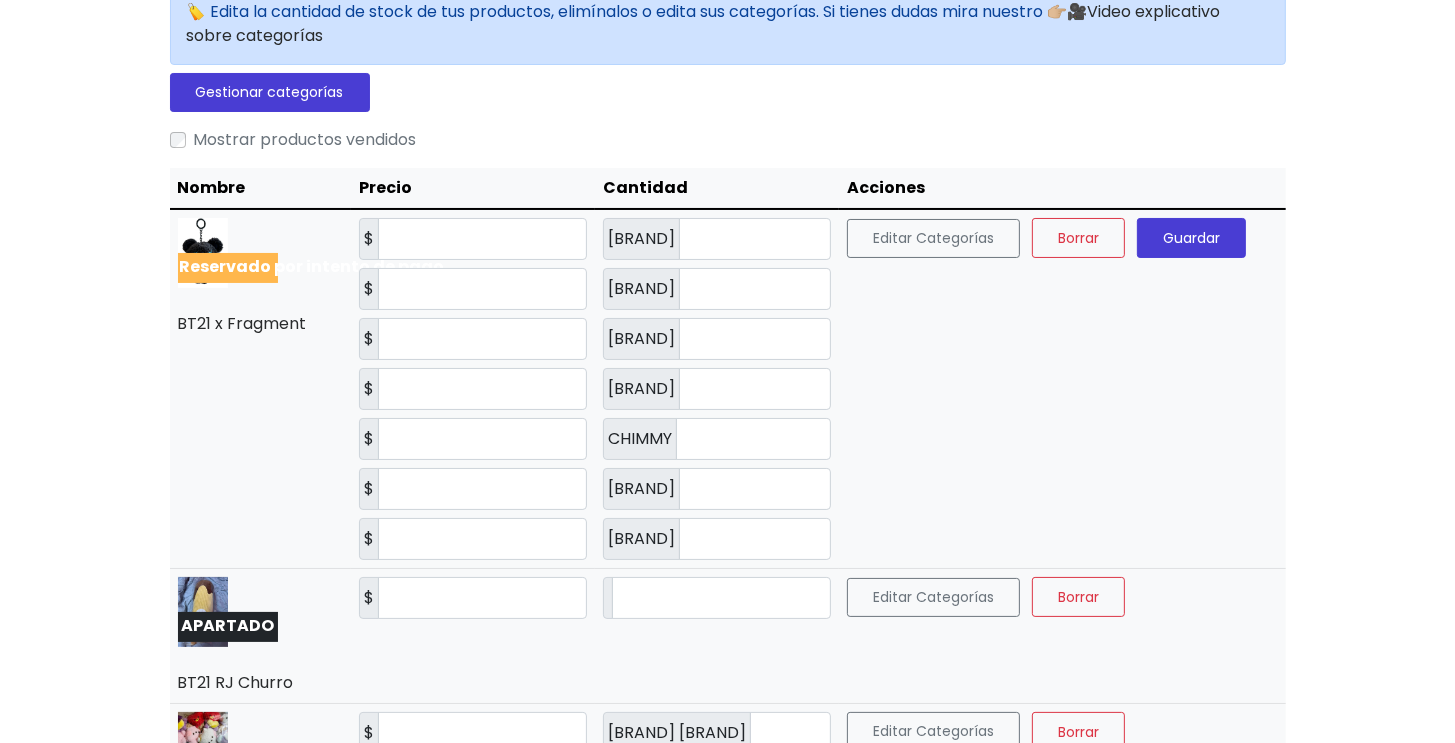 click on "Guardar" at bounding box center (1191, 238) 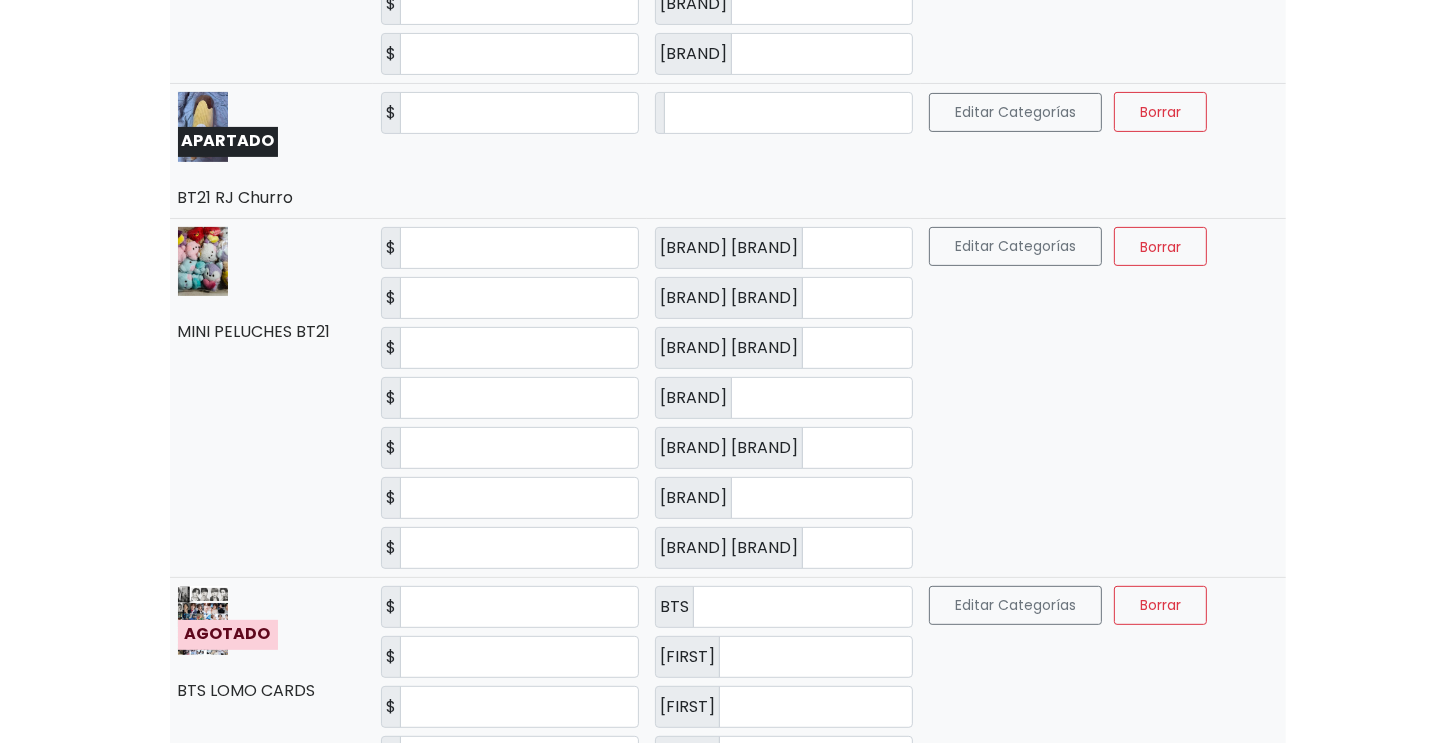 scroll, scrollTop: 600, scrollLeft: 0, axis: vertical 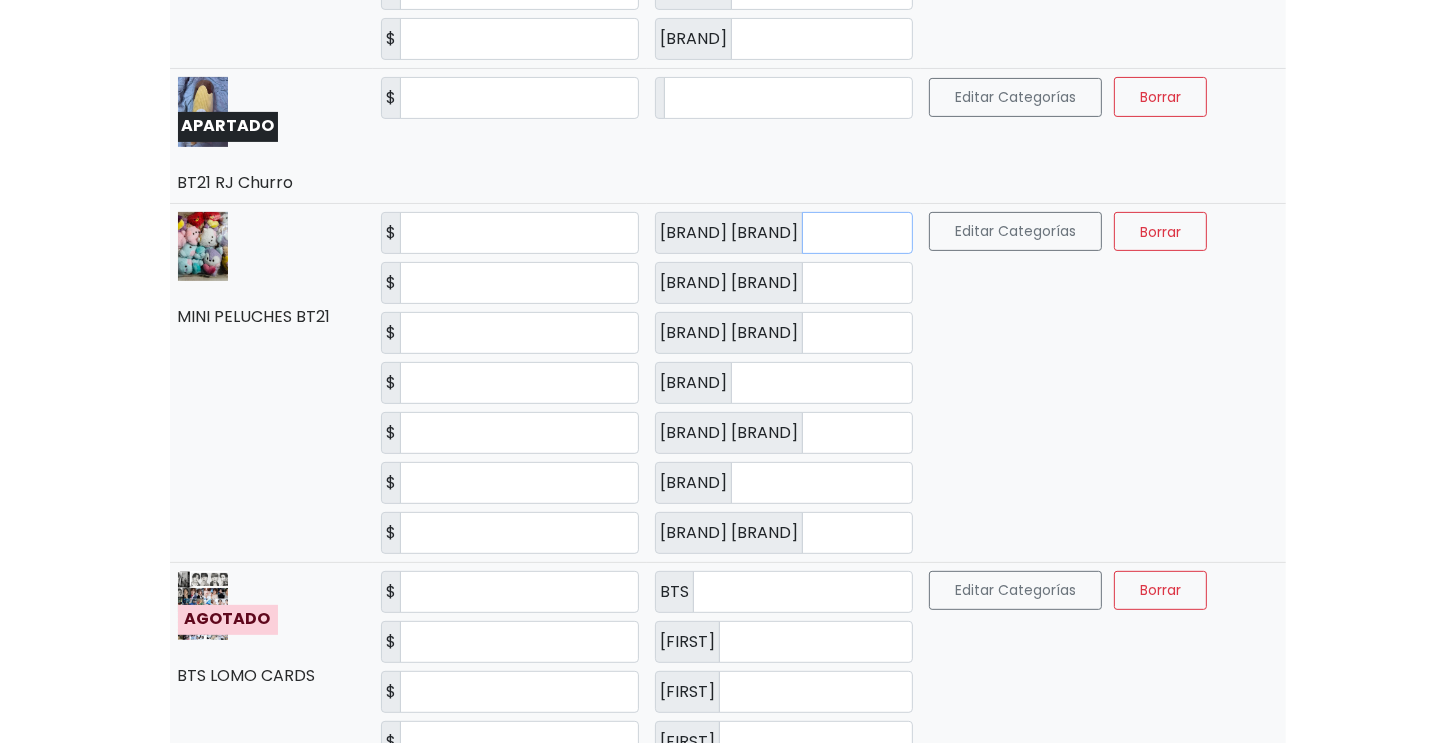 drag, startPoint x: 786, startPoint y: 226, endPoint x: 600, endPoint y: 218, distance: 186.17197 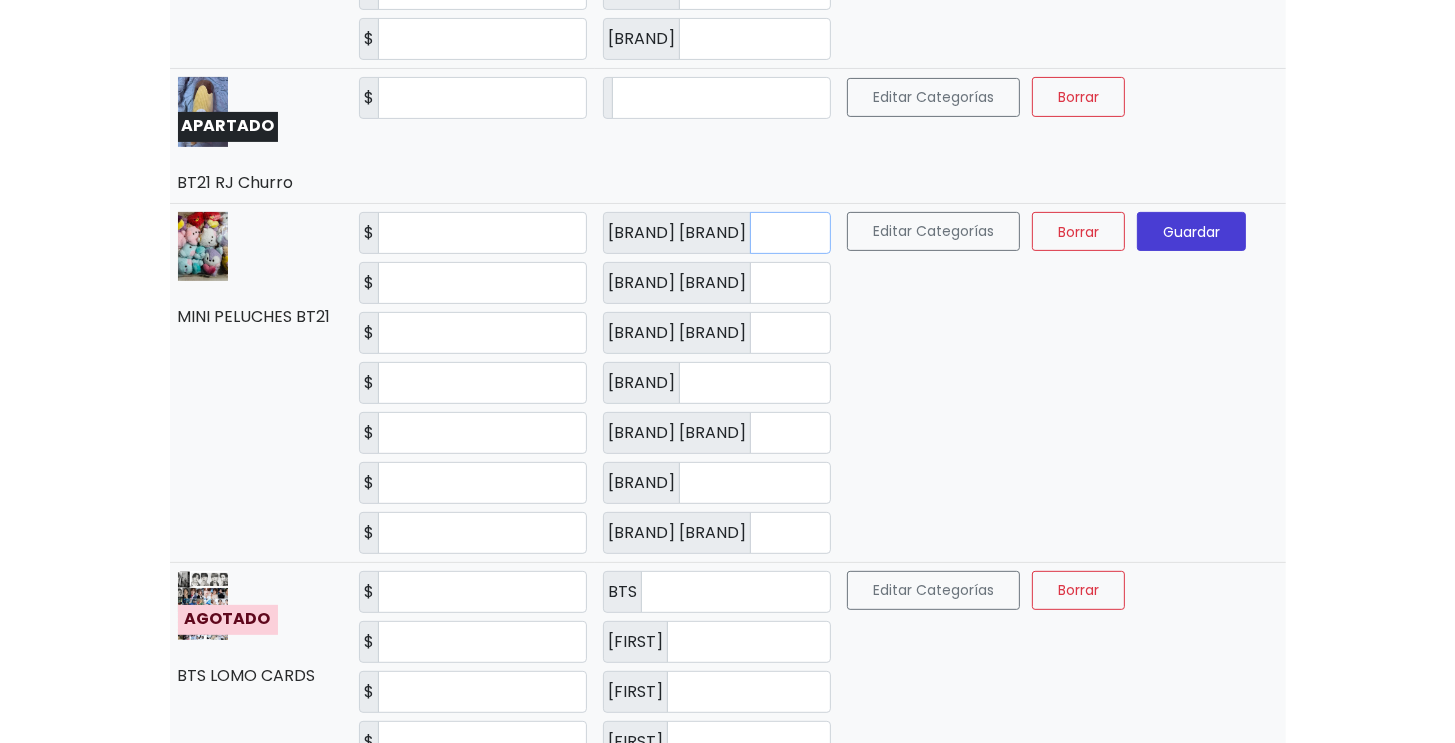 type on "*" 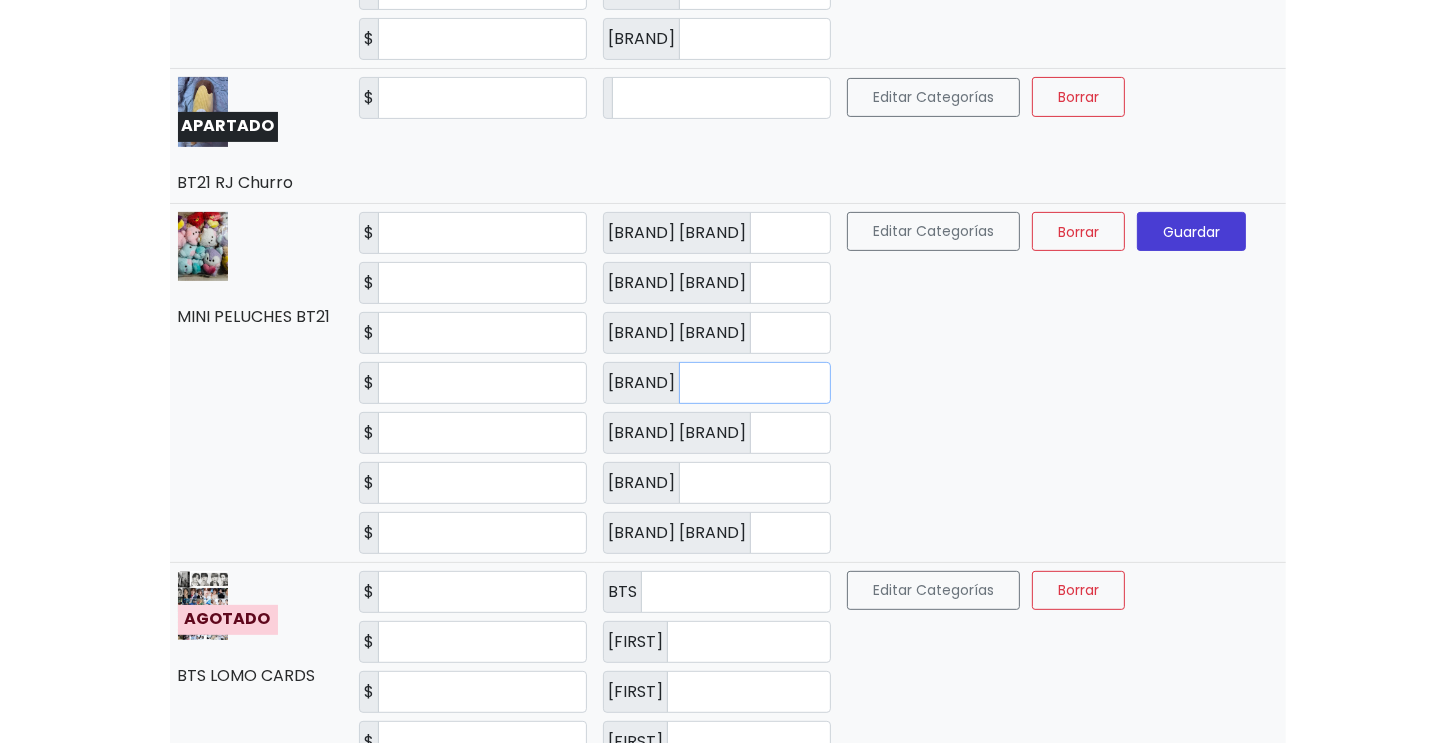 drag, startPoint x: 728, startPoint y: 379, endPoint x: 535, endPoint y: 354, distance: 194.61244 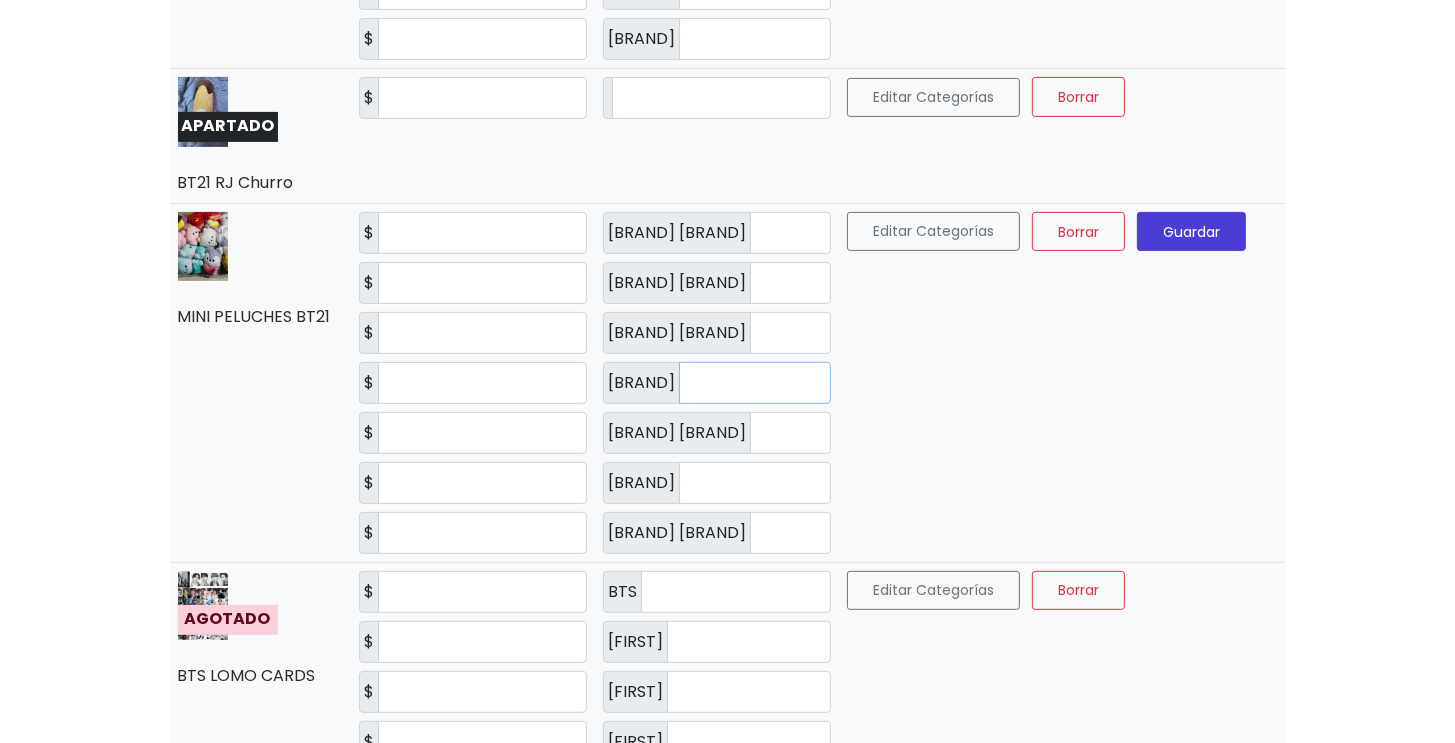 type on "**" 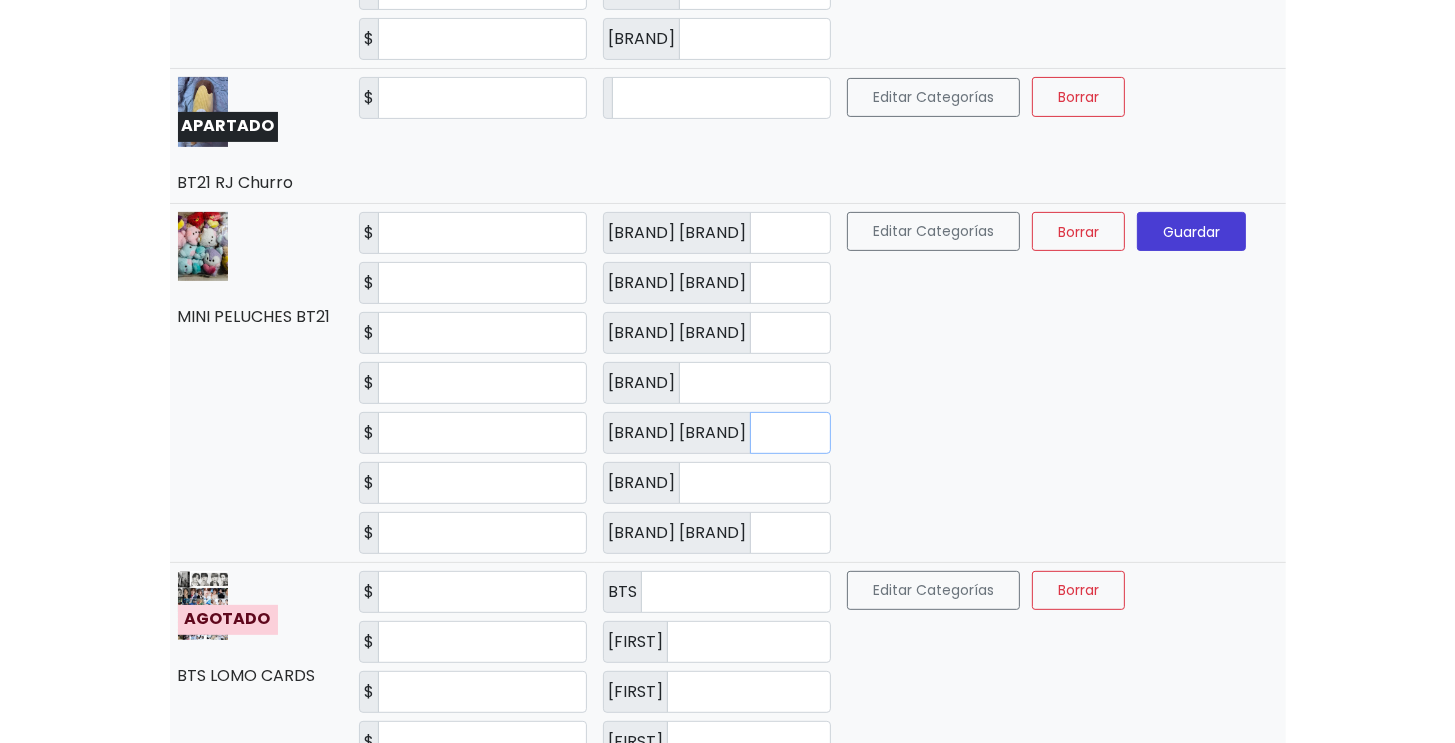 drag, startPoint x: 783, startPoint y: 434, endPoint x: 570, endPoint y: 403, distance: 215.24405 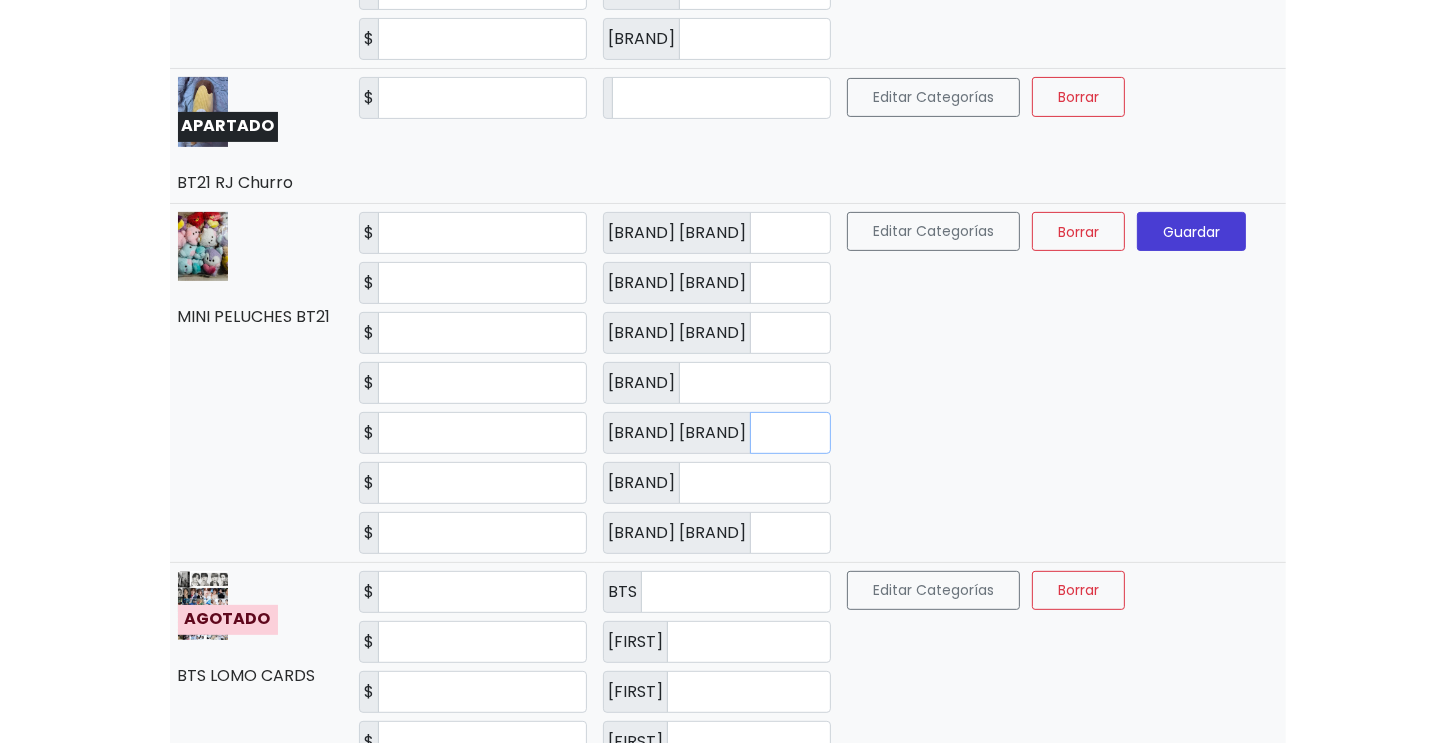 type on "**" 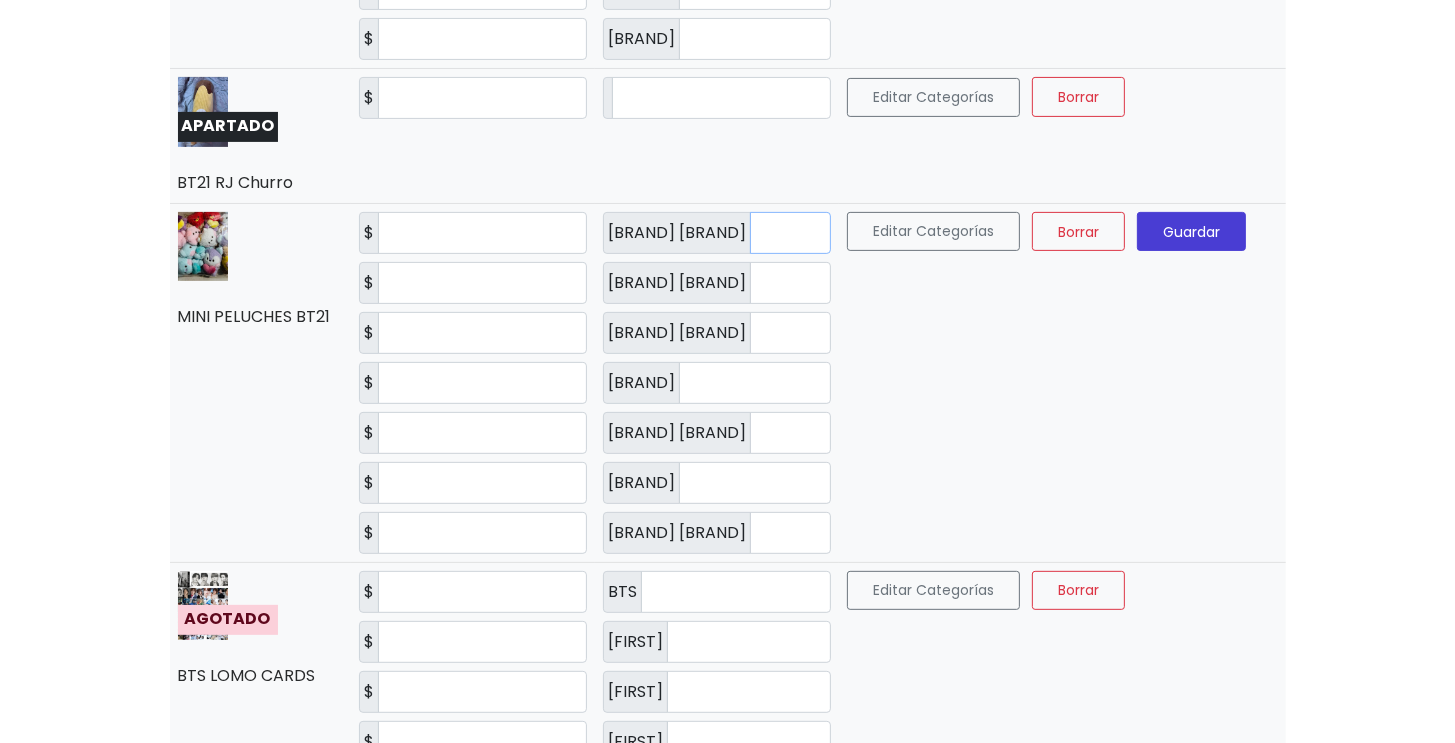 drag, startPoint x: 625, startPoint y: 223, endPoint x: 566, endPoint y: 221, distance: 59.03389 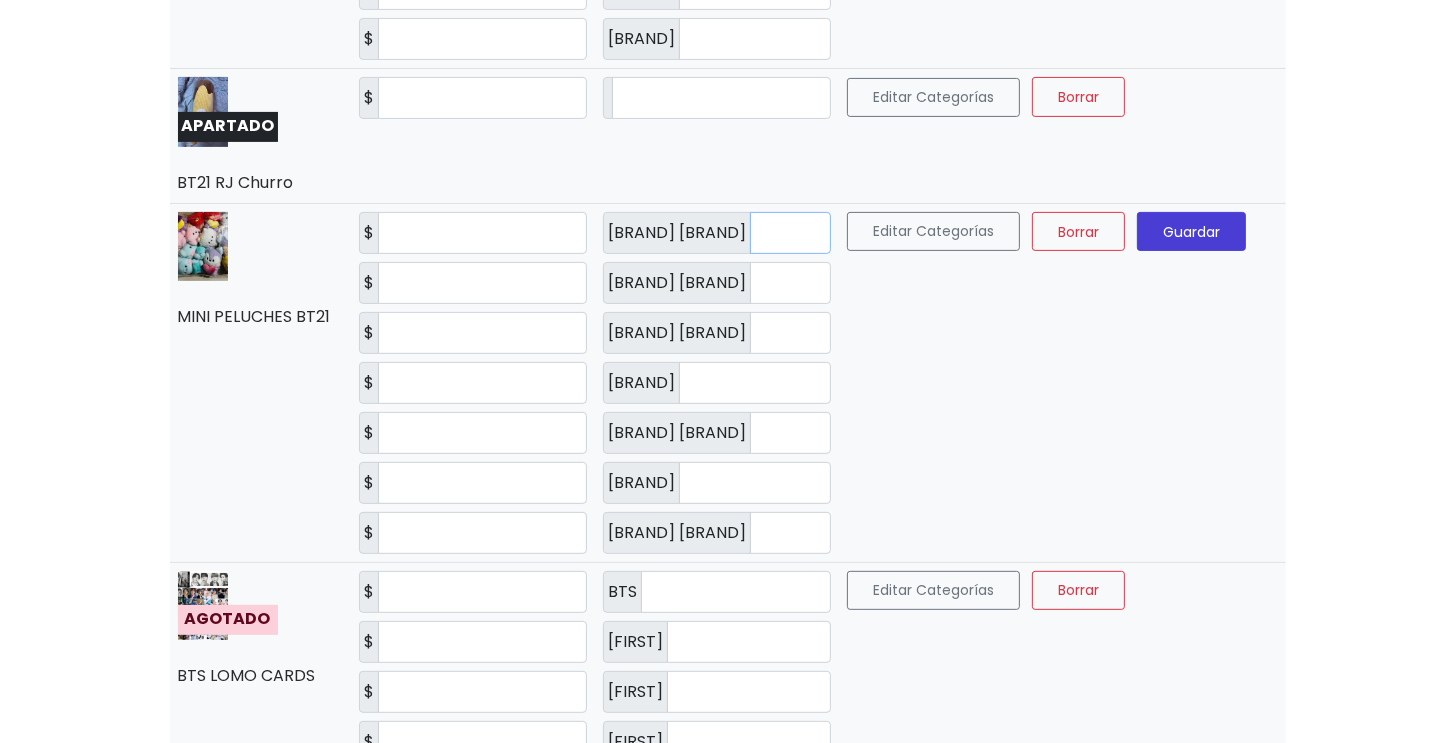 type on "**" 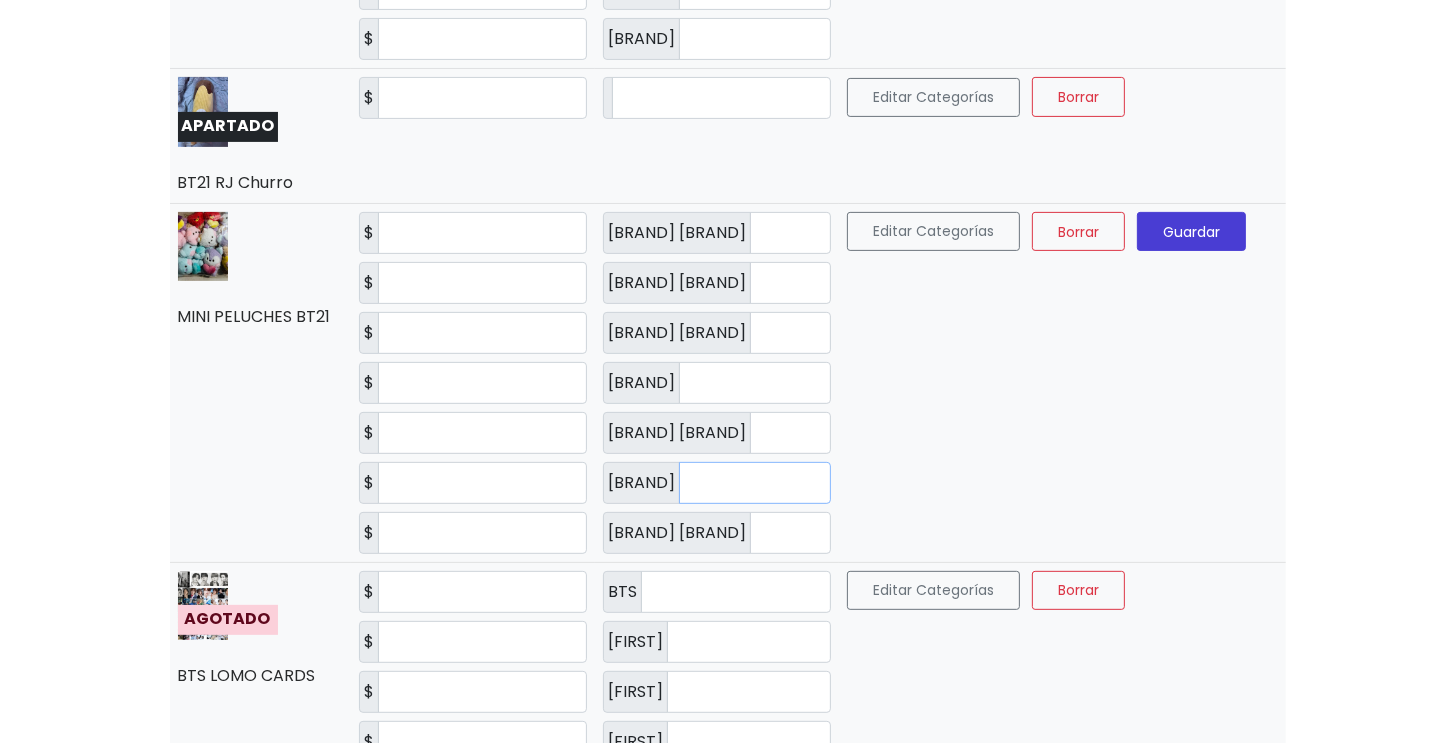 drag, startPoint x: 687, startPoint y: 488, endPoint x: 628, endPoint y: 477, distance: 60.016663 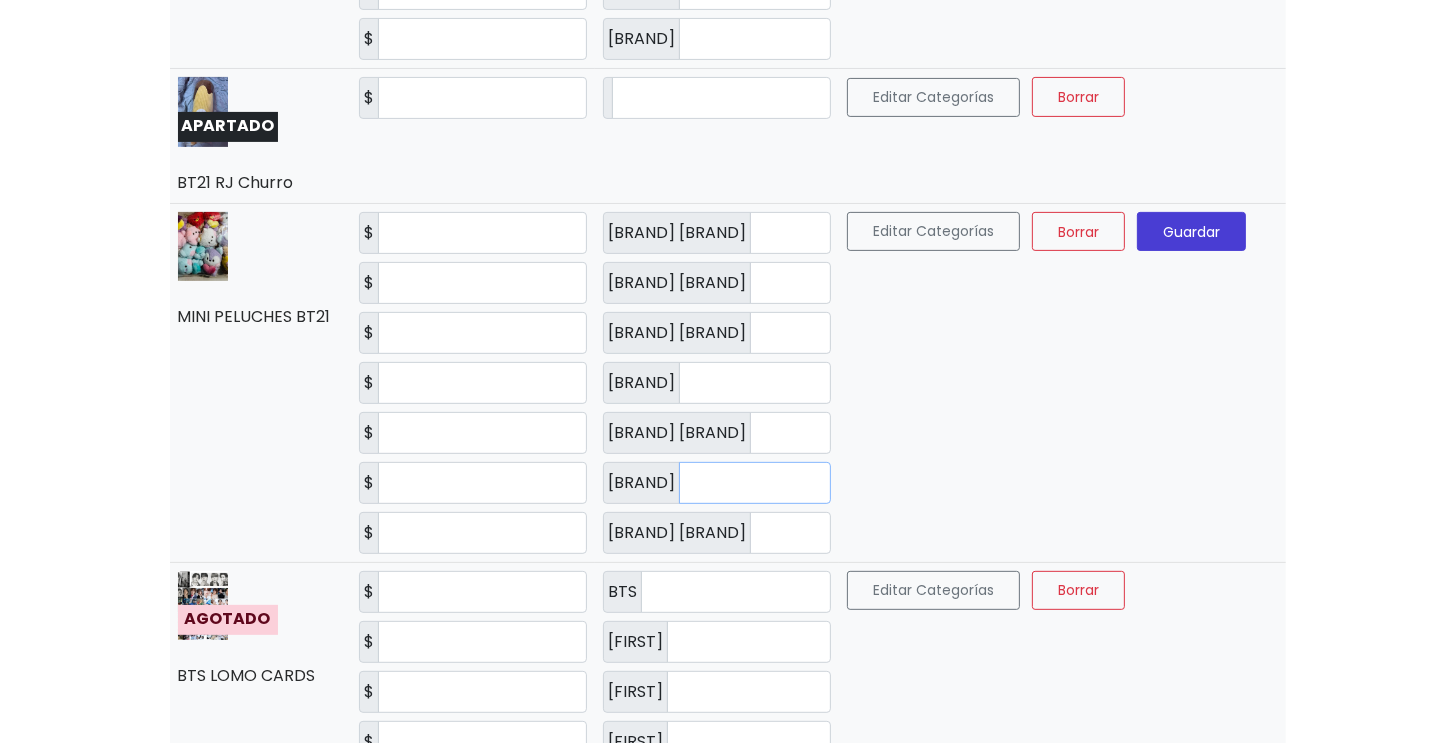 type on "*" 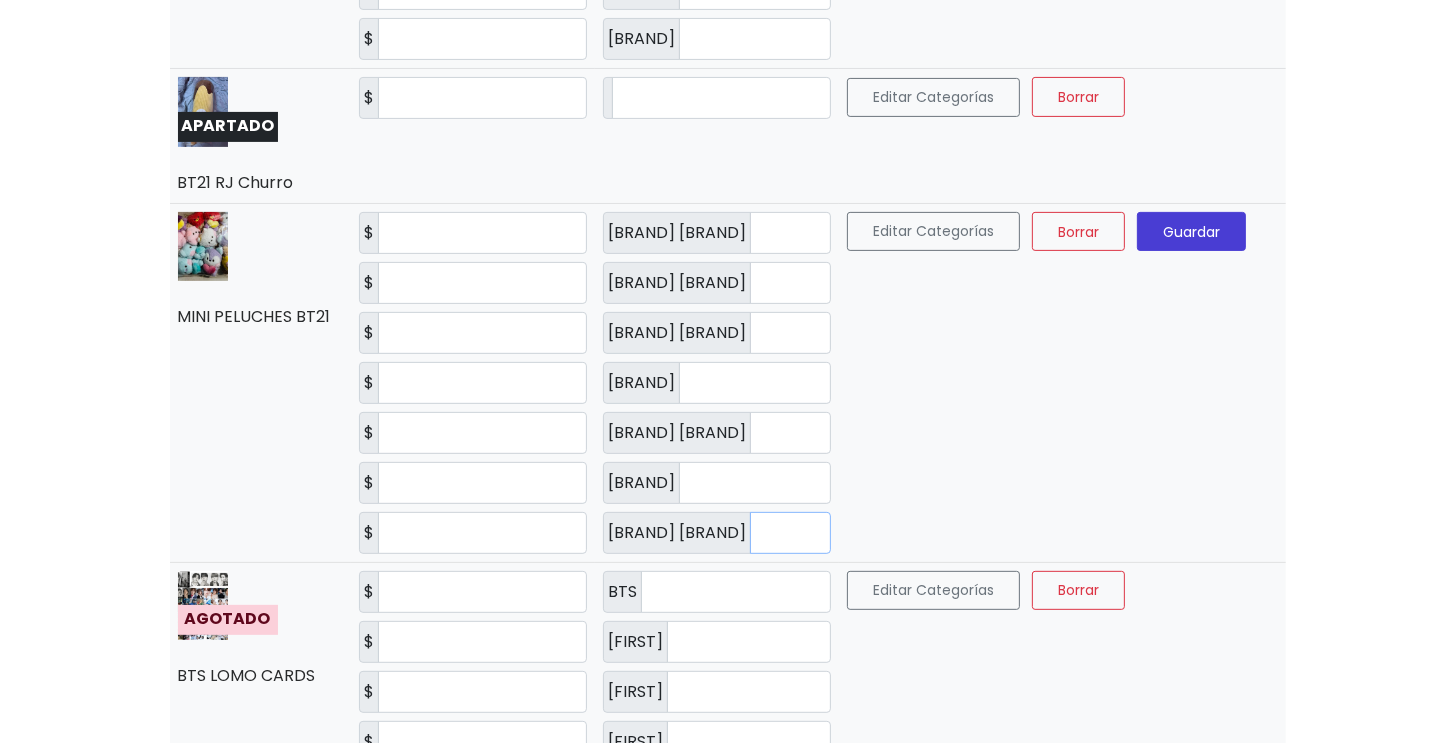 click on "*" at bounding box center (790, 533) 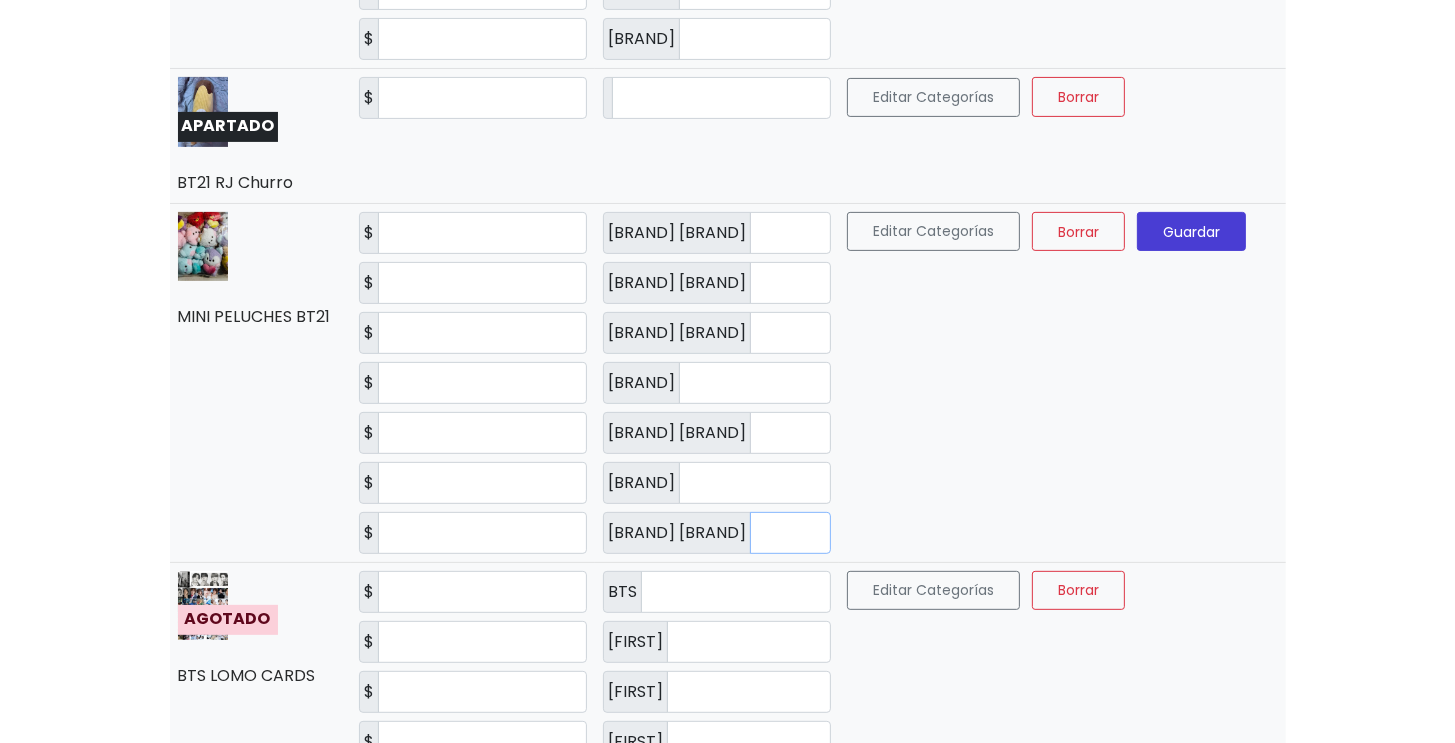 type on "**" 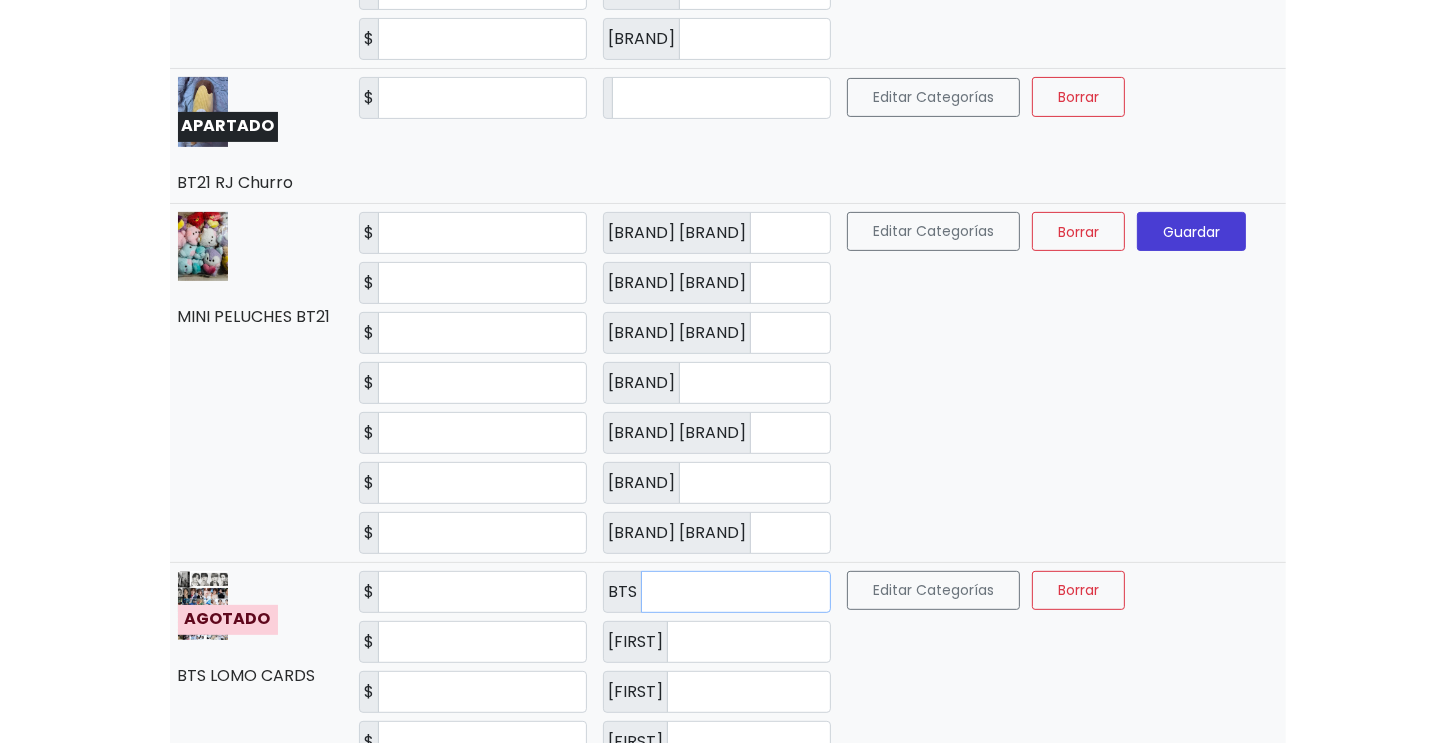 click on "*" at bounding box center [736, 592] 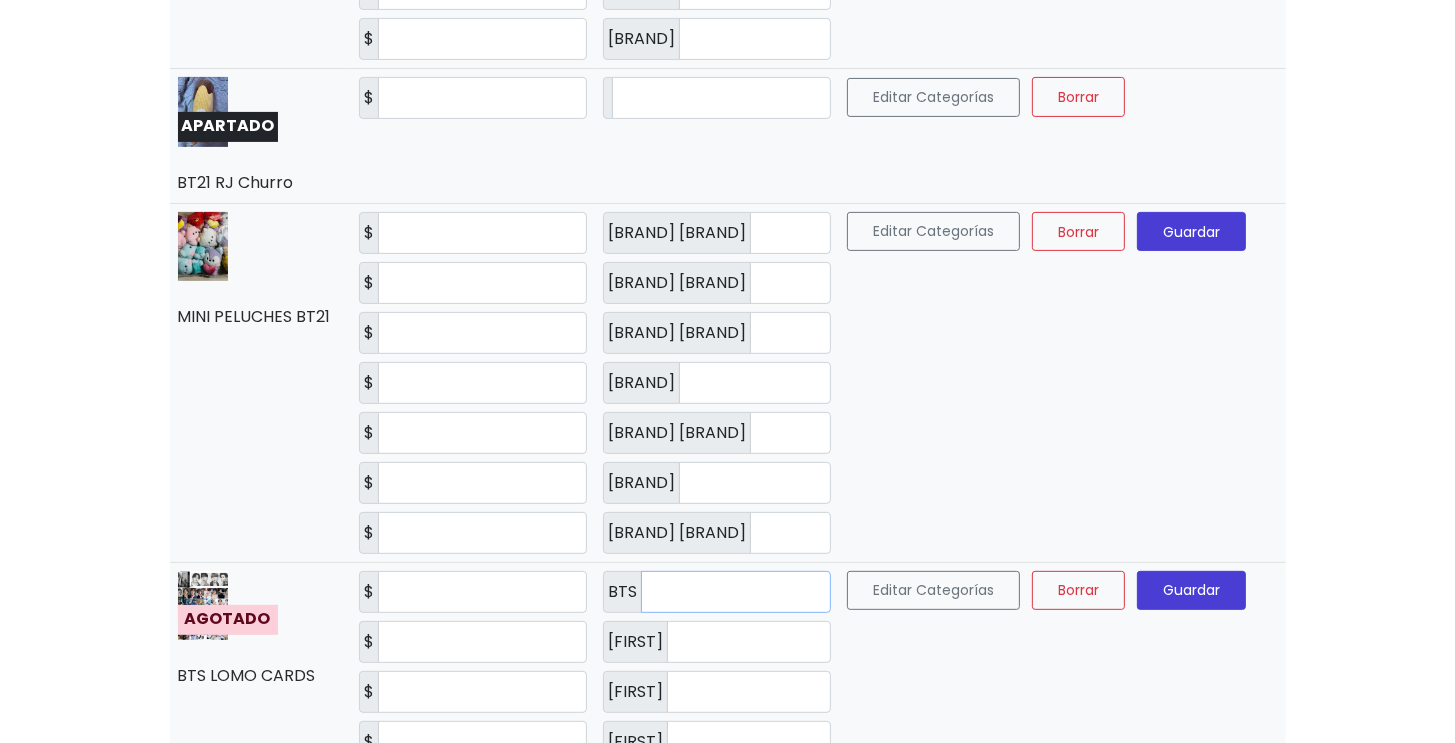 type on "*" 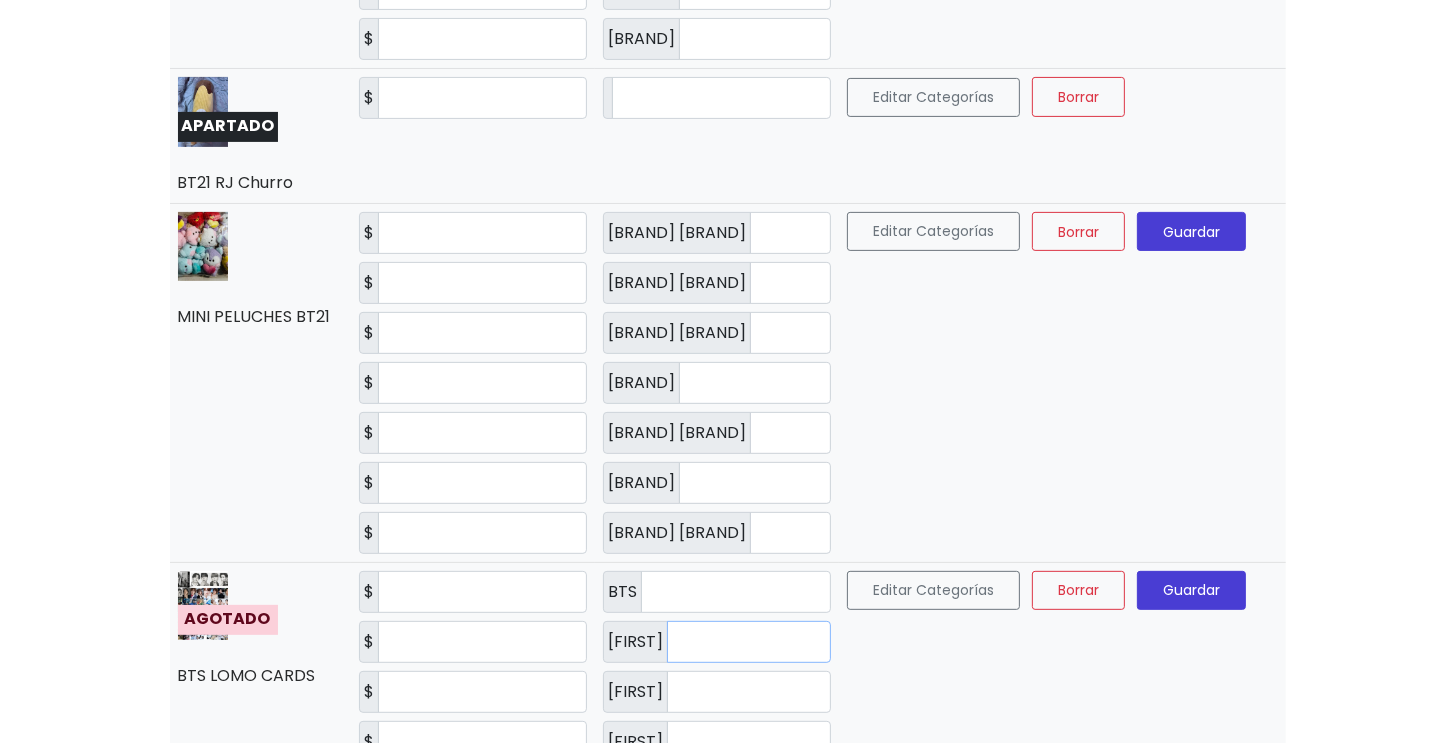 drag, startPoint x: 808, startPoint y: 647, endPoint x: 630, endPoint y: 623, distance: 179.61069 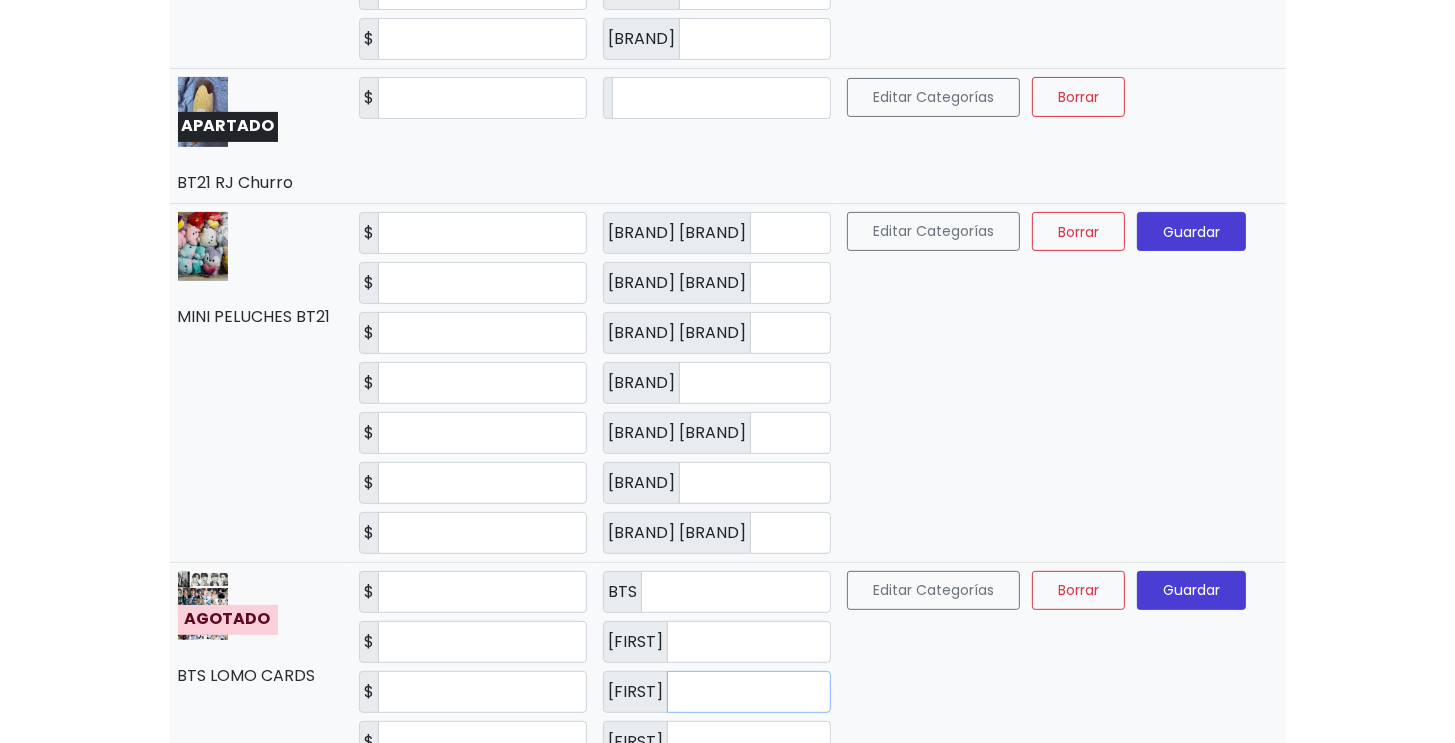 drag, startPoint x: 676, startPoint y: 679, endPoint x: 554, endPoint y: 667, distance: 122.588745 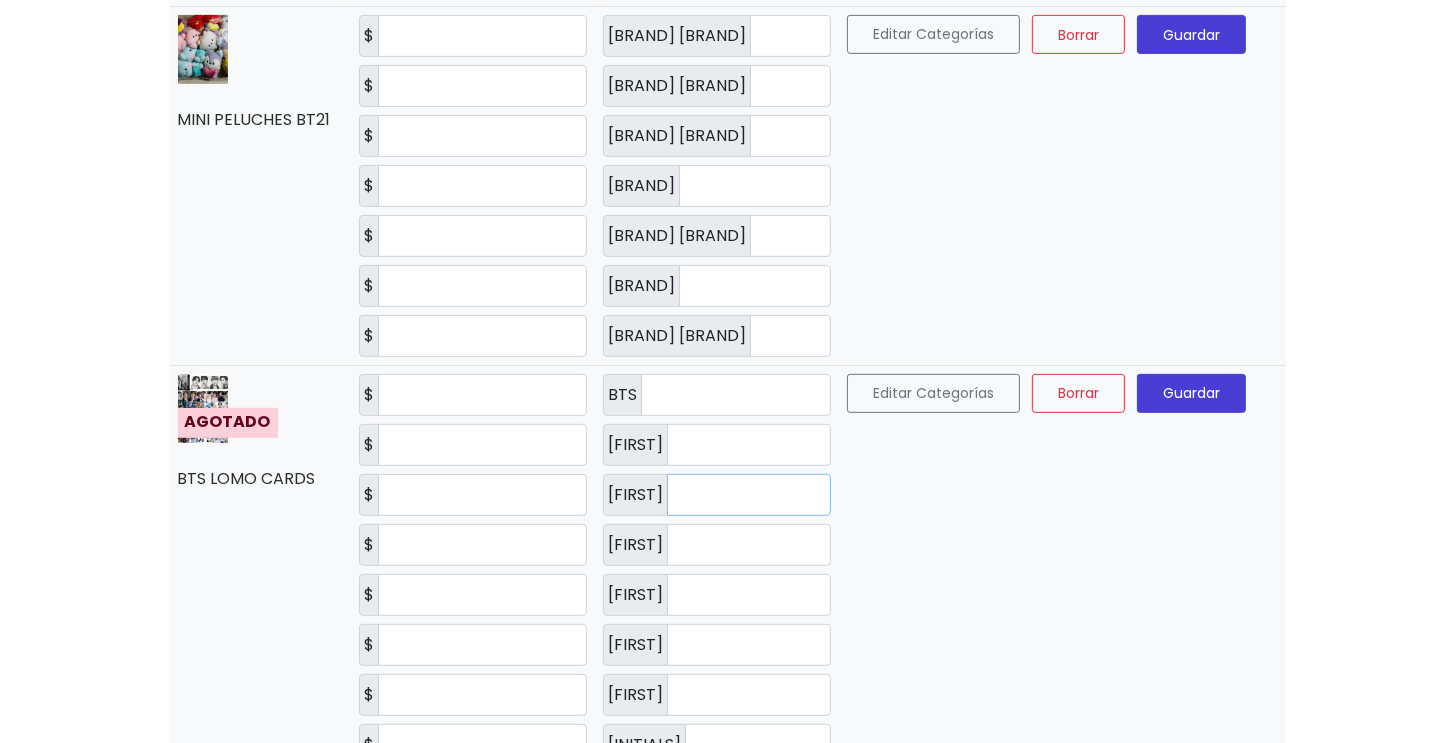 scroll, scrollTop: 800, scrollLeft: 0, axis: vertical 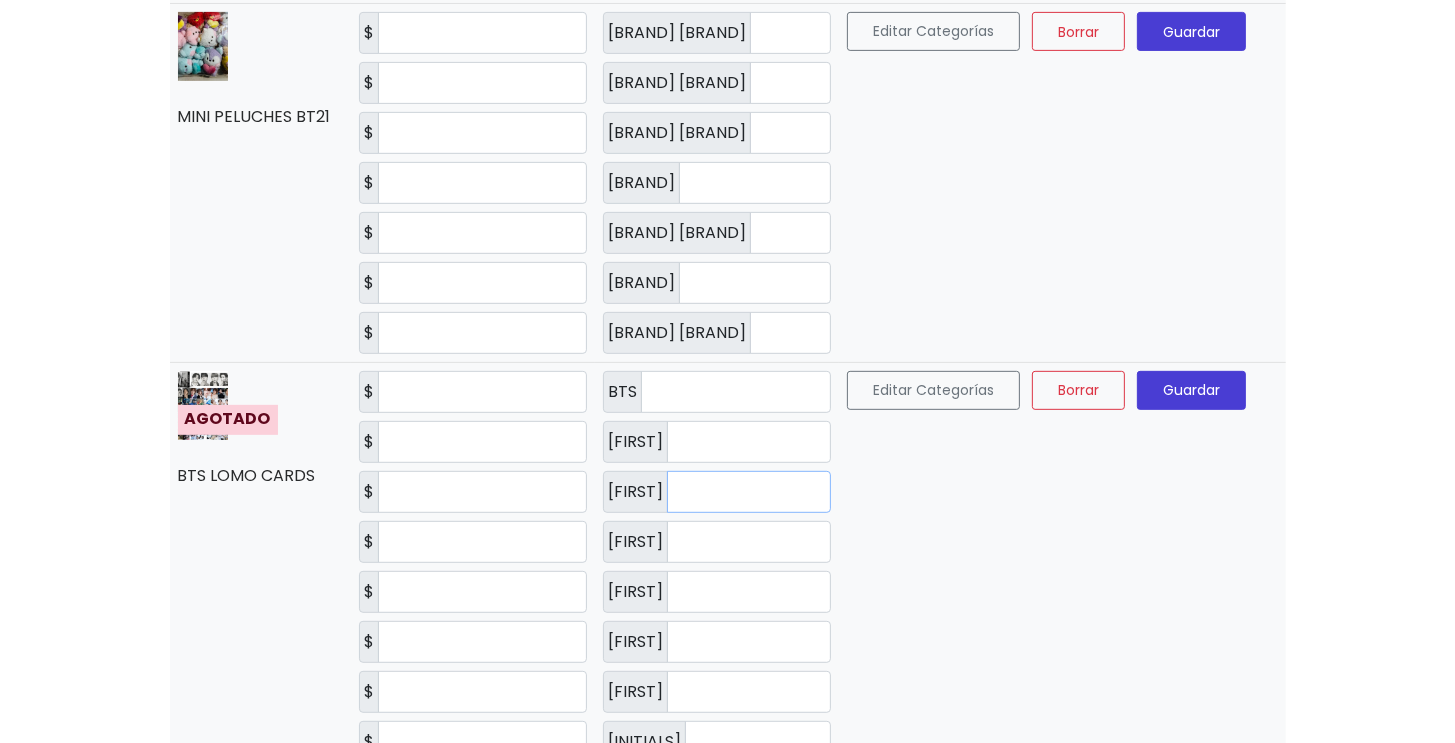 type on "*" 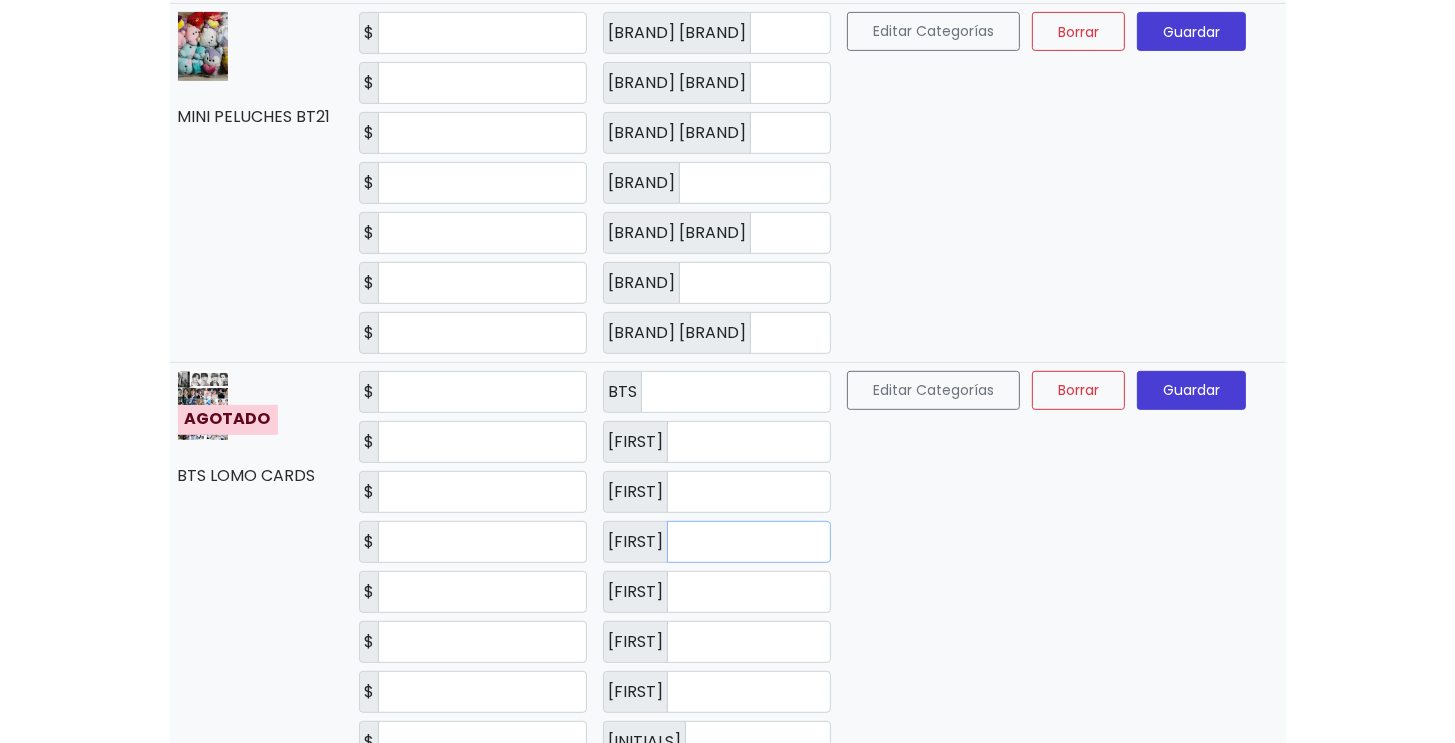 drag, startPoint x: 740, startPoint y: 533, endPoint x: 612, endPoint y: 534, distance: 128.0039 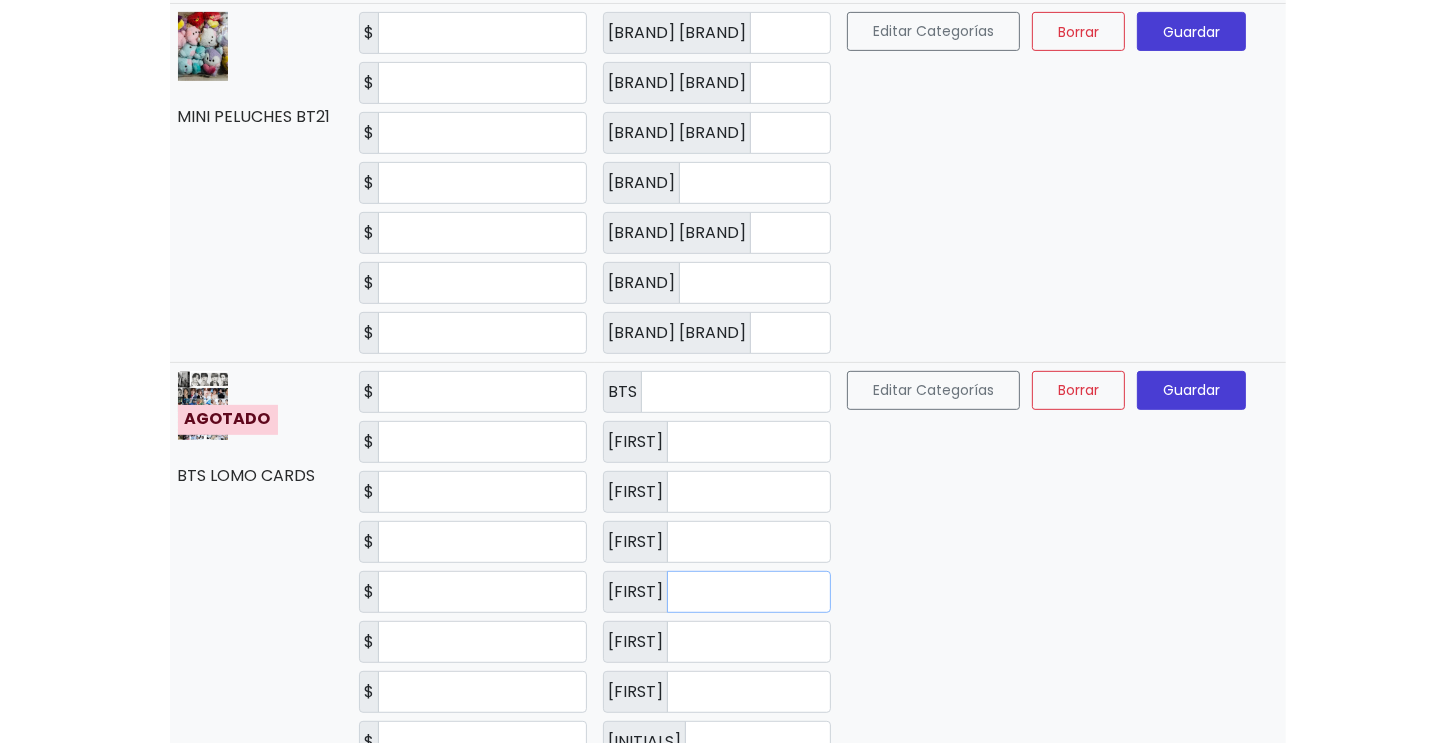drag, startPoint x: 608, startPoint y: 581, endPoint x: 504, endPoint y: 571, distance: 104.47966 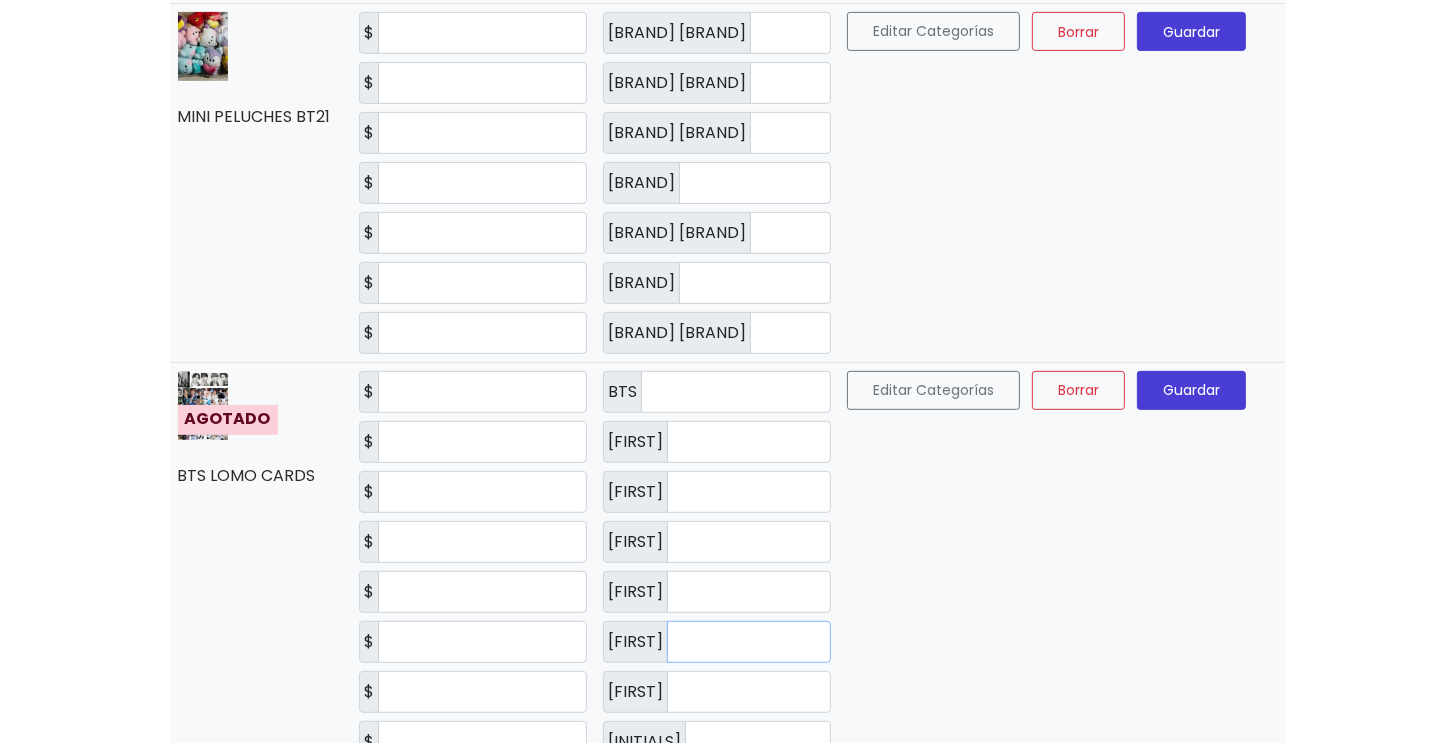 drag, startPoint x: 723, startPoint y: 635, endPoint x: 481, endPoint y: 631, distance: 242.03305 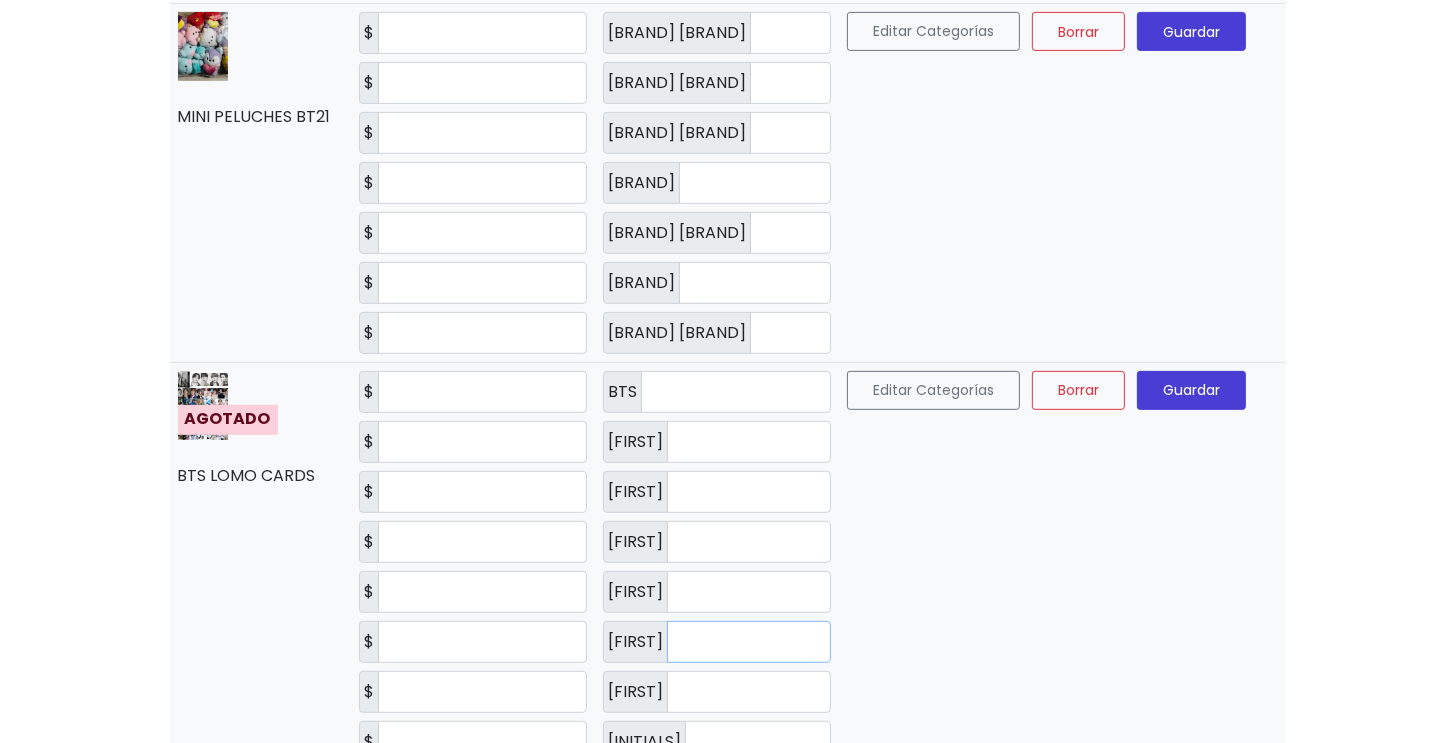 scroll, scrollTop: 833, scrollLeft: 0, axis: vertical 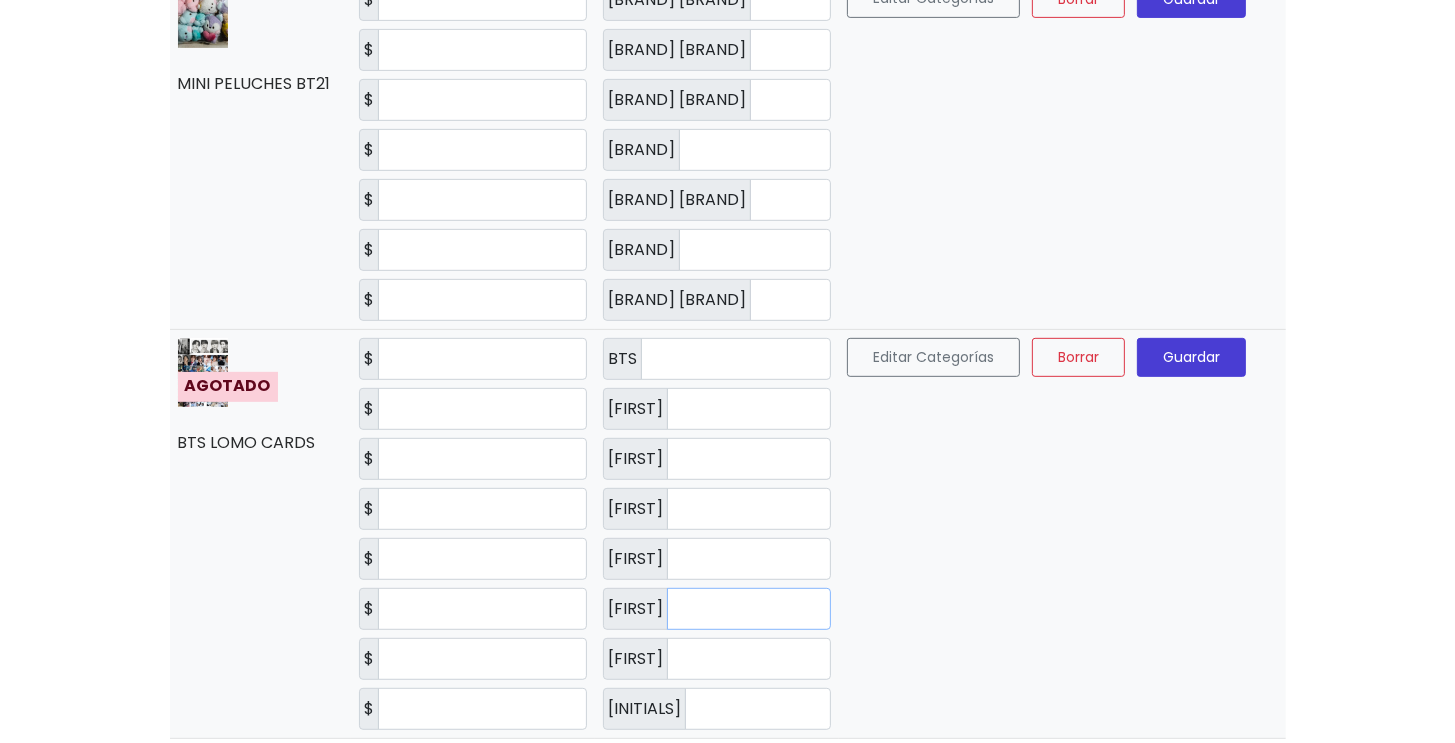 type on "*" 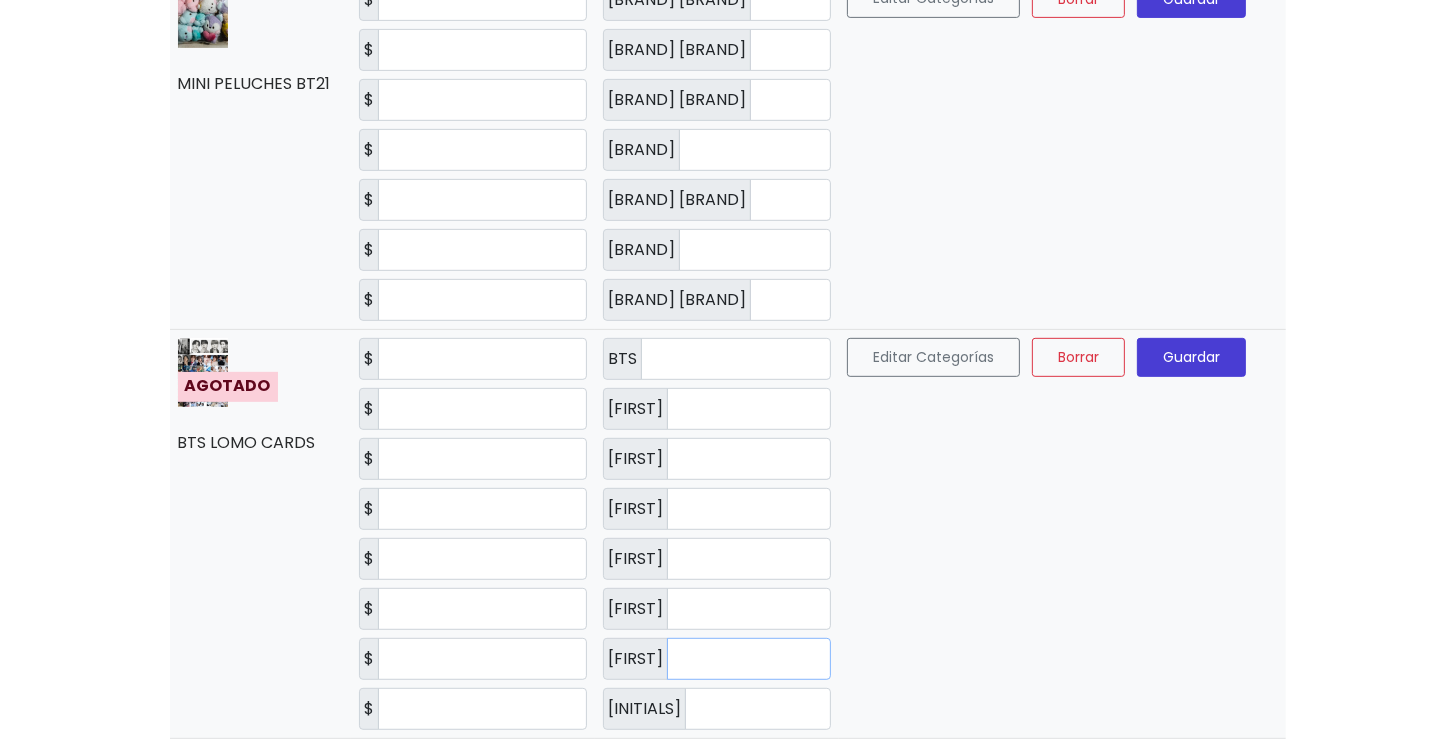 drag, startPoint x: 717, startPoint y: 651, endPoint x: 543, endPoint y: 651, distance: 174 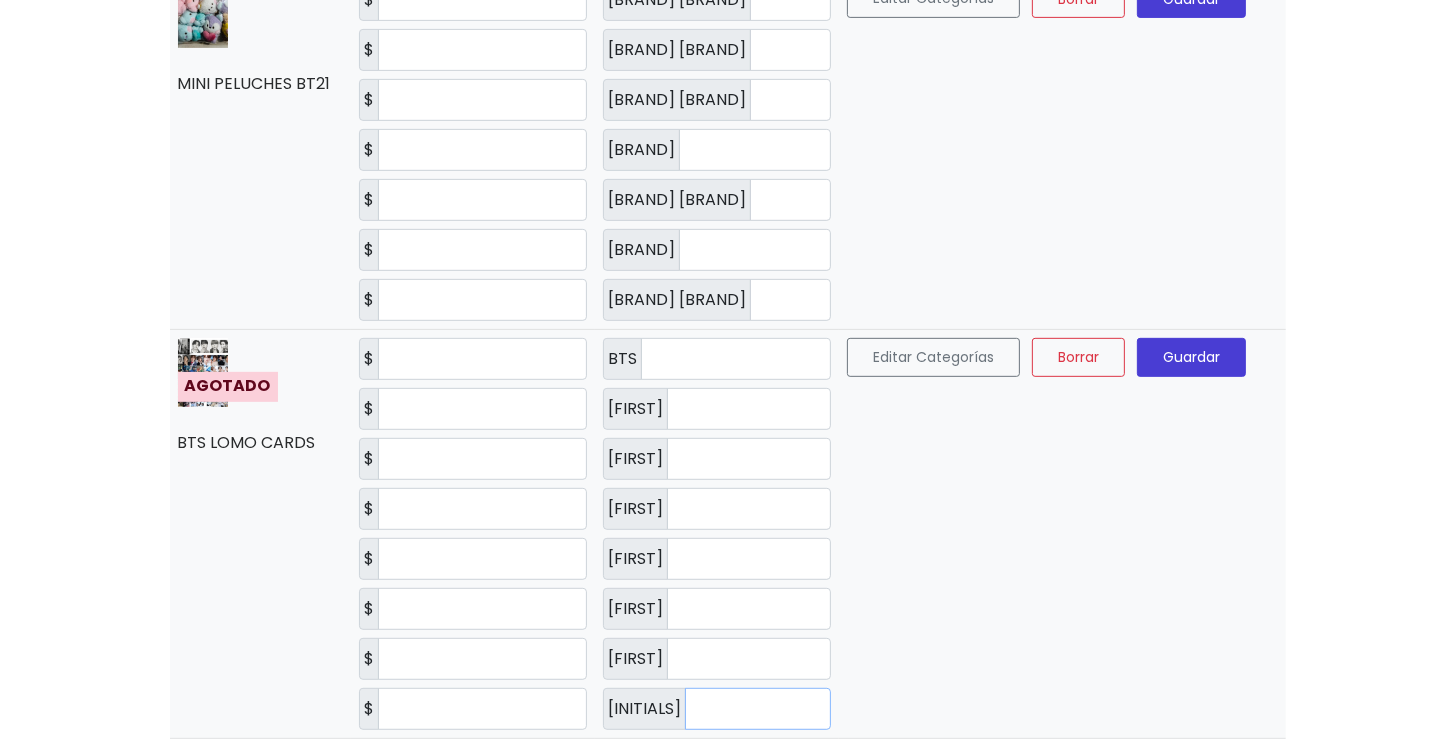 drag, startPoint x: 712, startPoint y: 696, endPoint x: 541, endPoint y: 684, distance: 171.42053 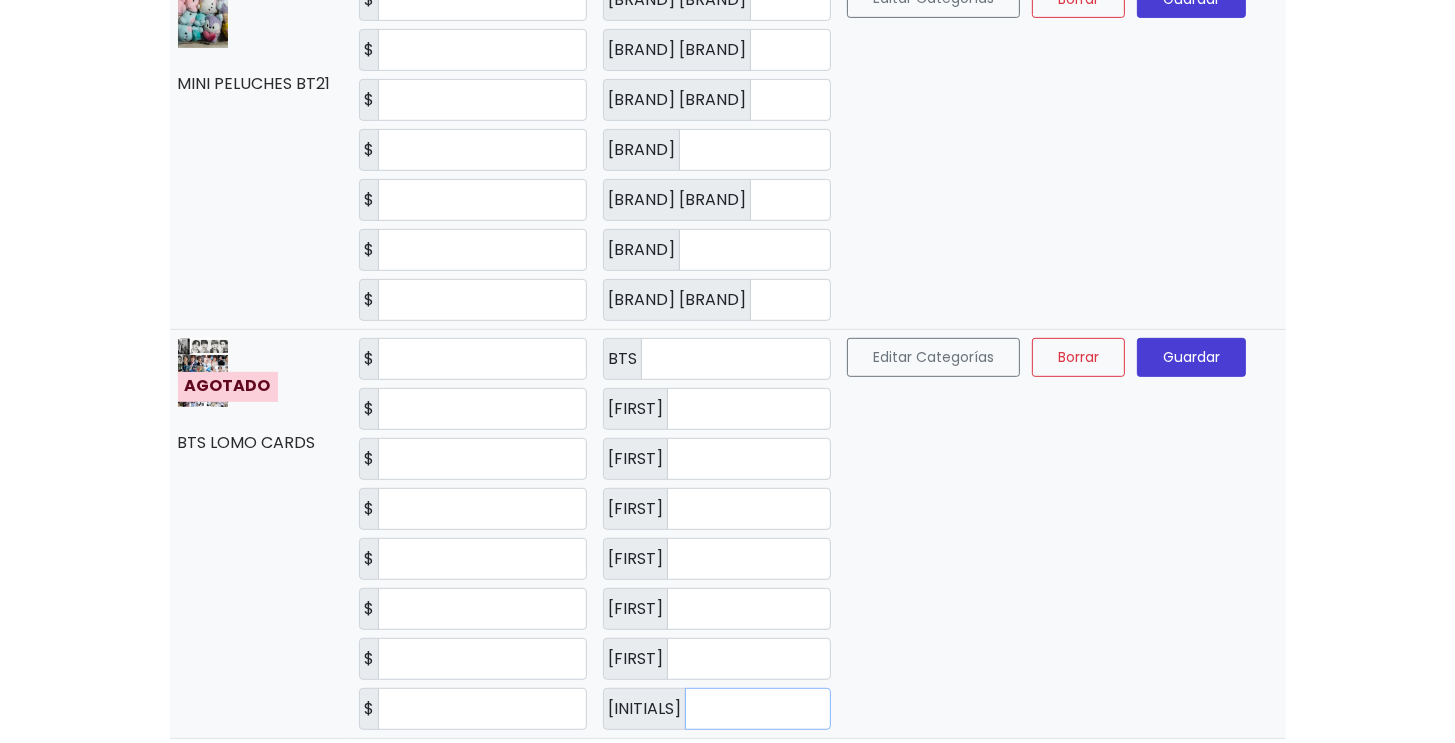 type on "*" 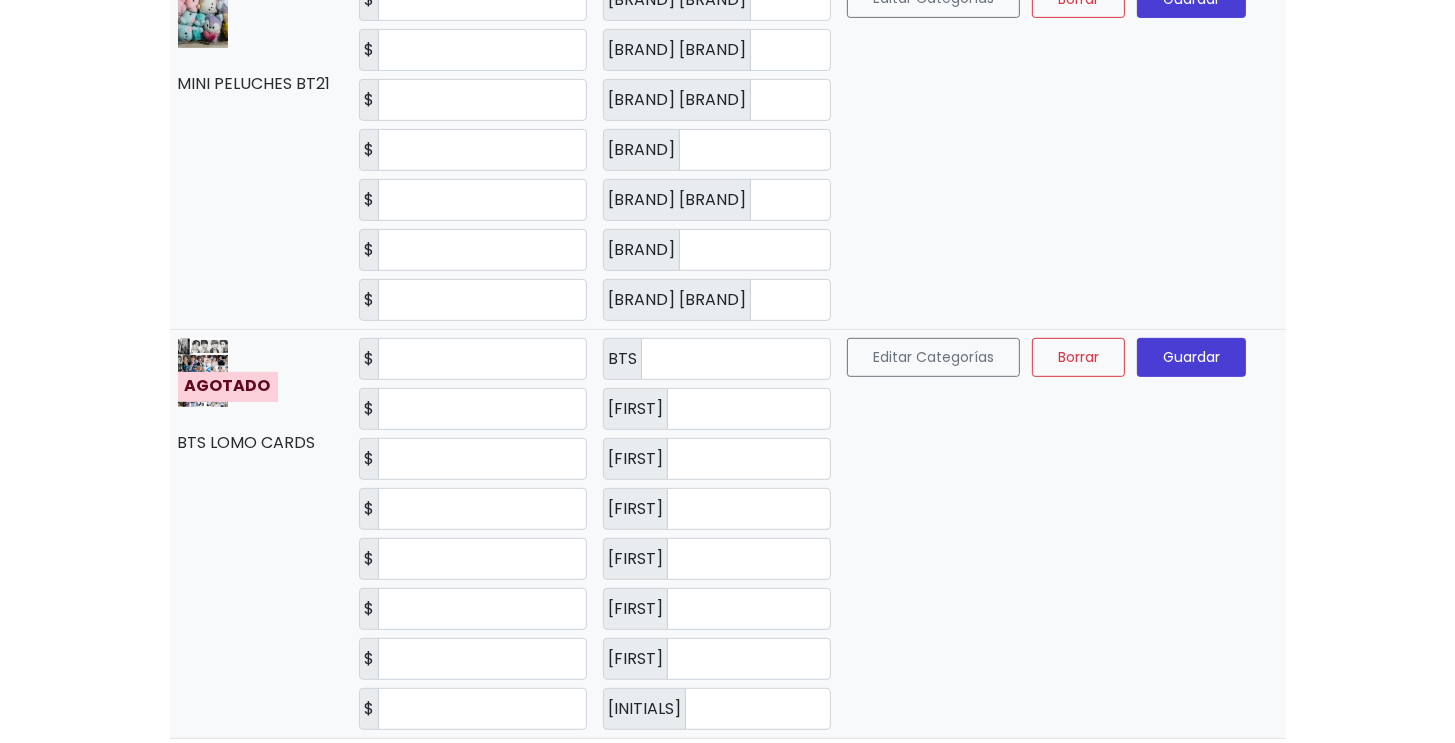 click on "Guardar" at bounding box center (1191, 357) 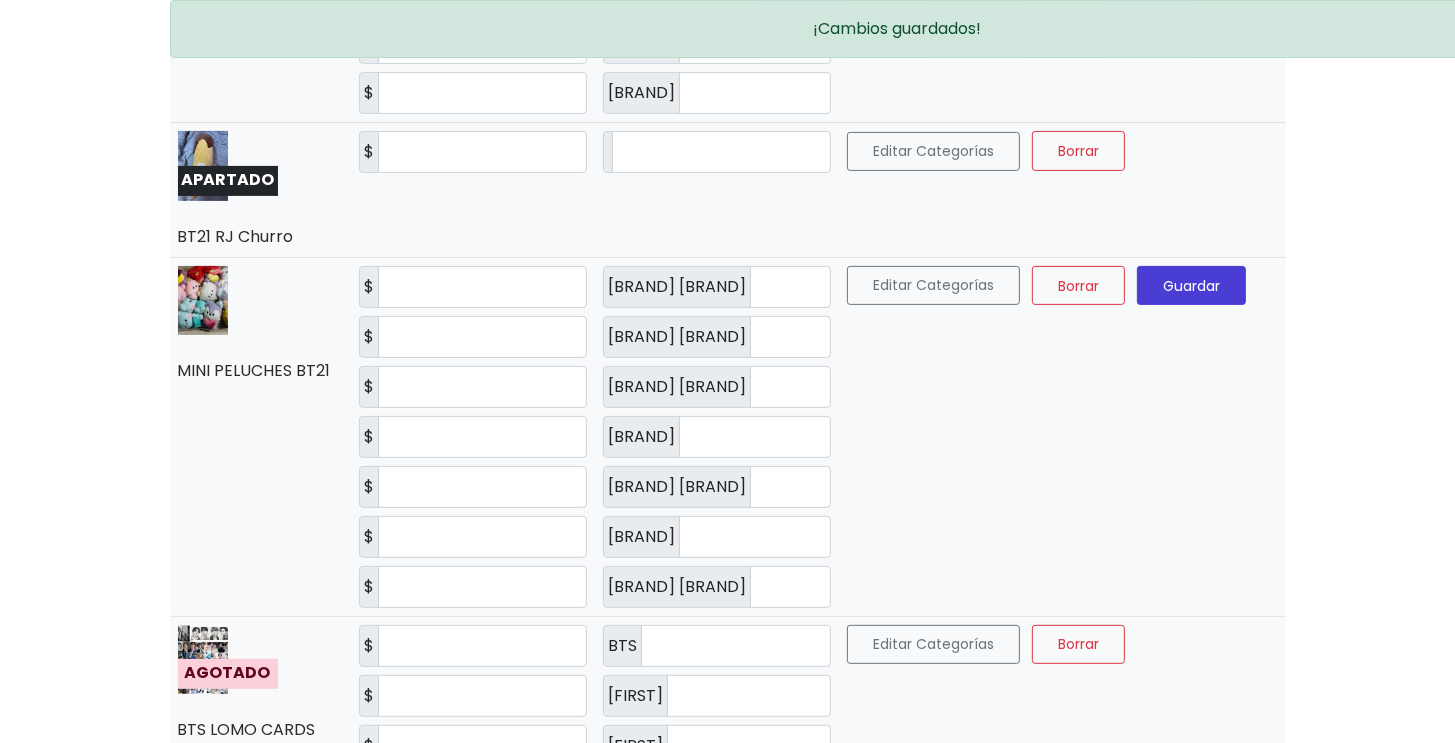 scroll, scrollTop: 533, scrollLeft: 0, axis: vertical 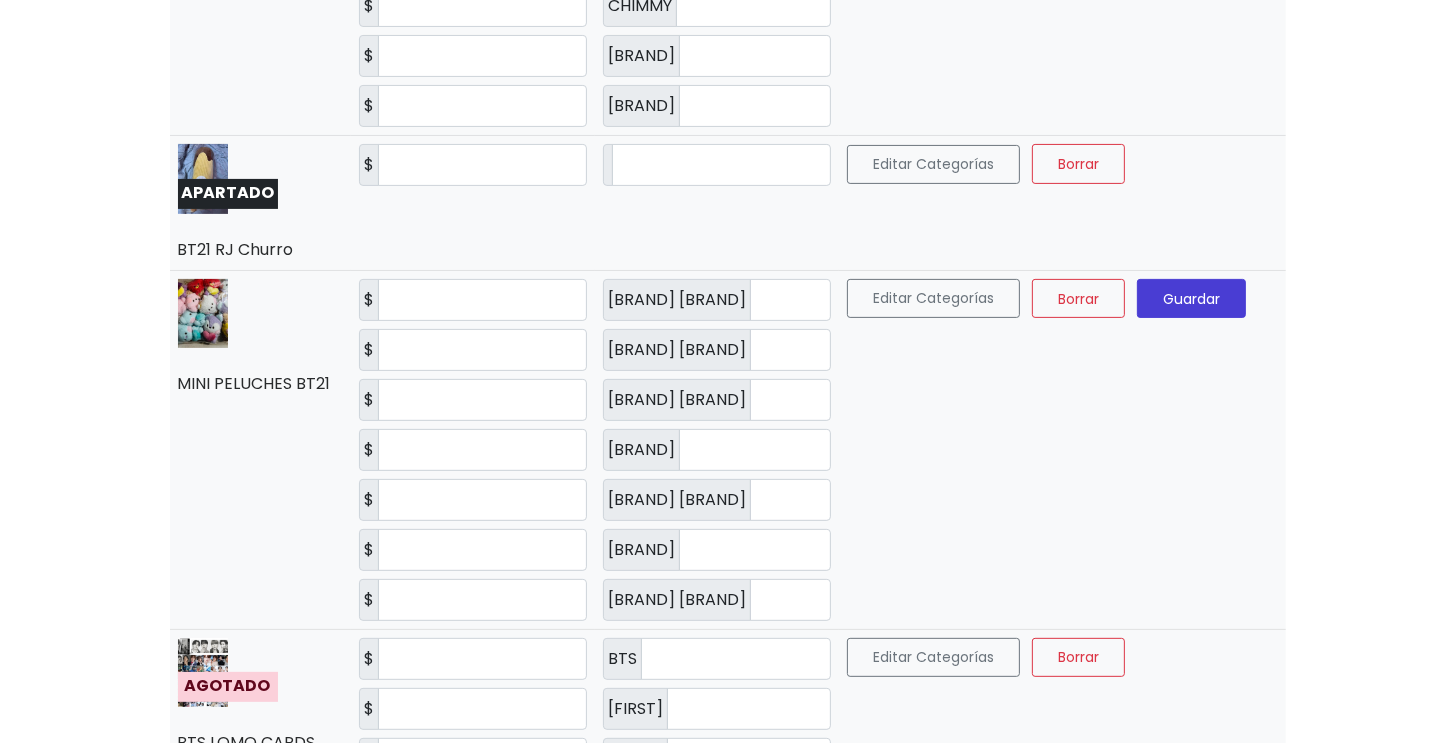 click on "Guardar" at bounding box center (1191, 299) 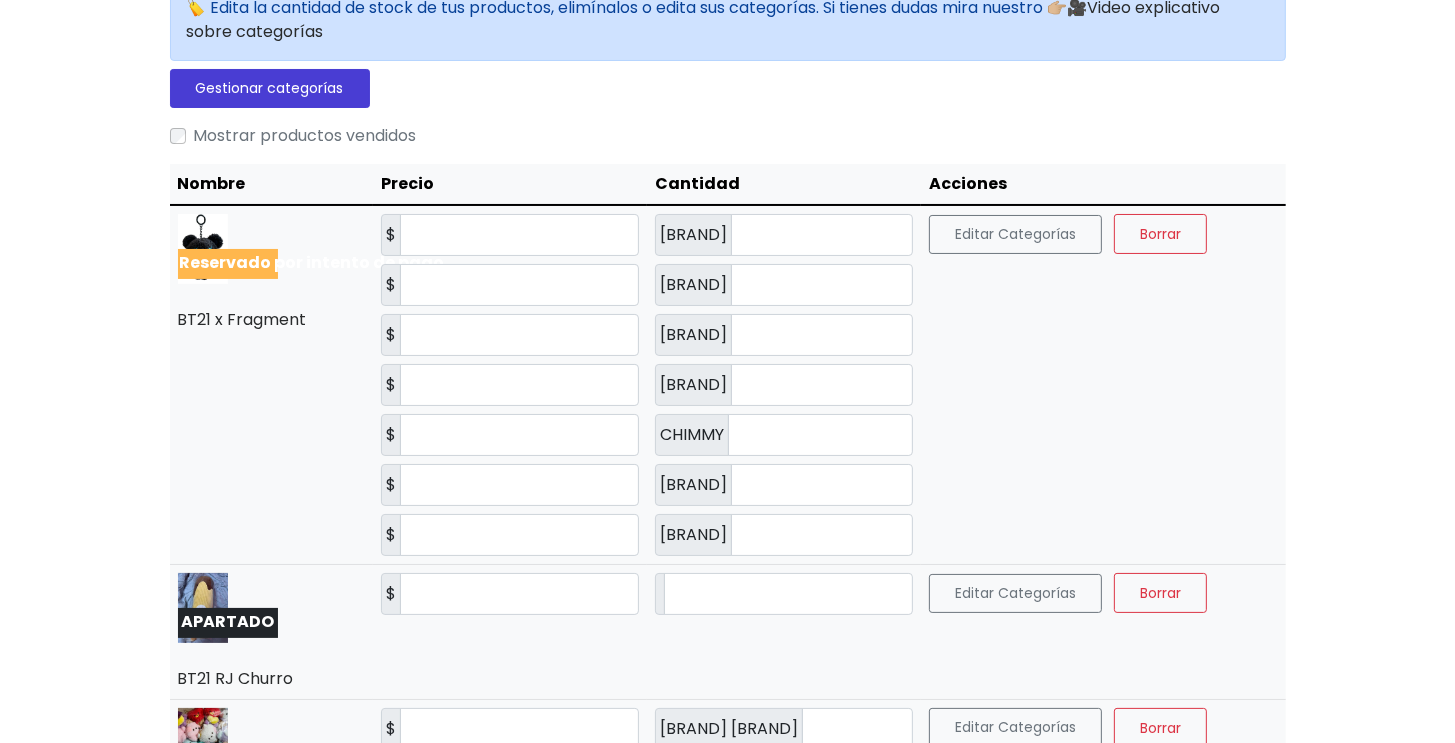 scroll, scrollTop: 0, scrollLeft: 0, axis: both 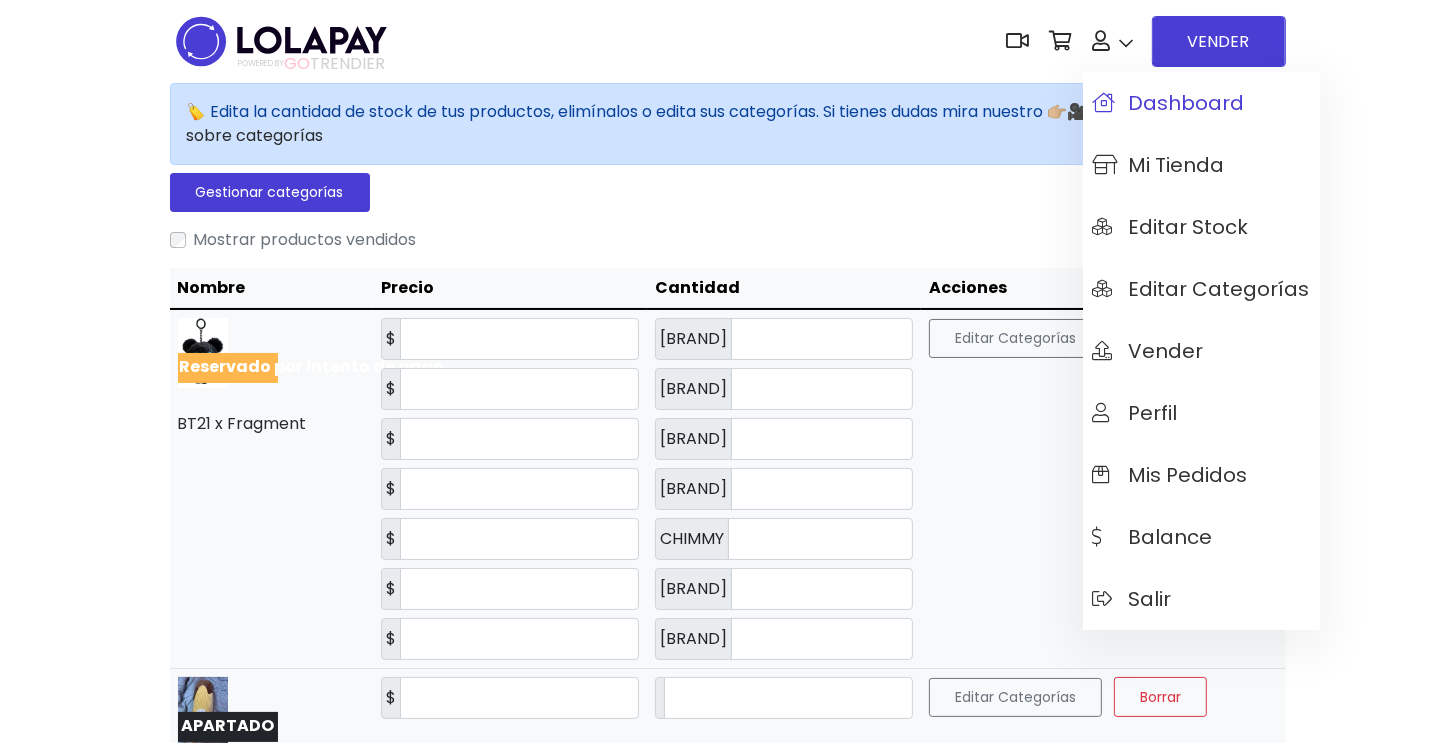 click on "Dashboard" at bounding box center (1169, 103) 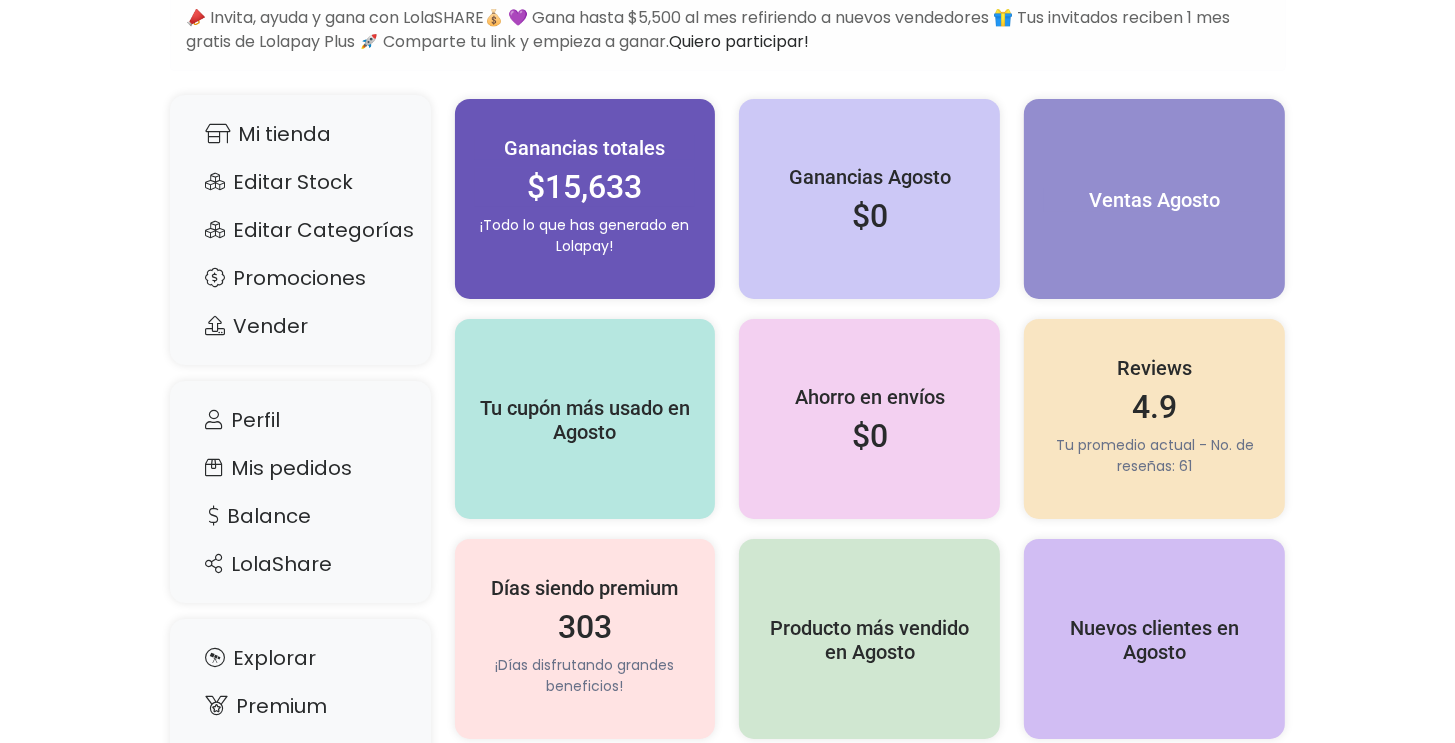 scroll, scrollTop: 192, scrollLeft: 0, axis: vertical 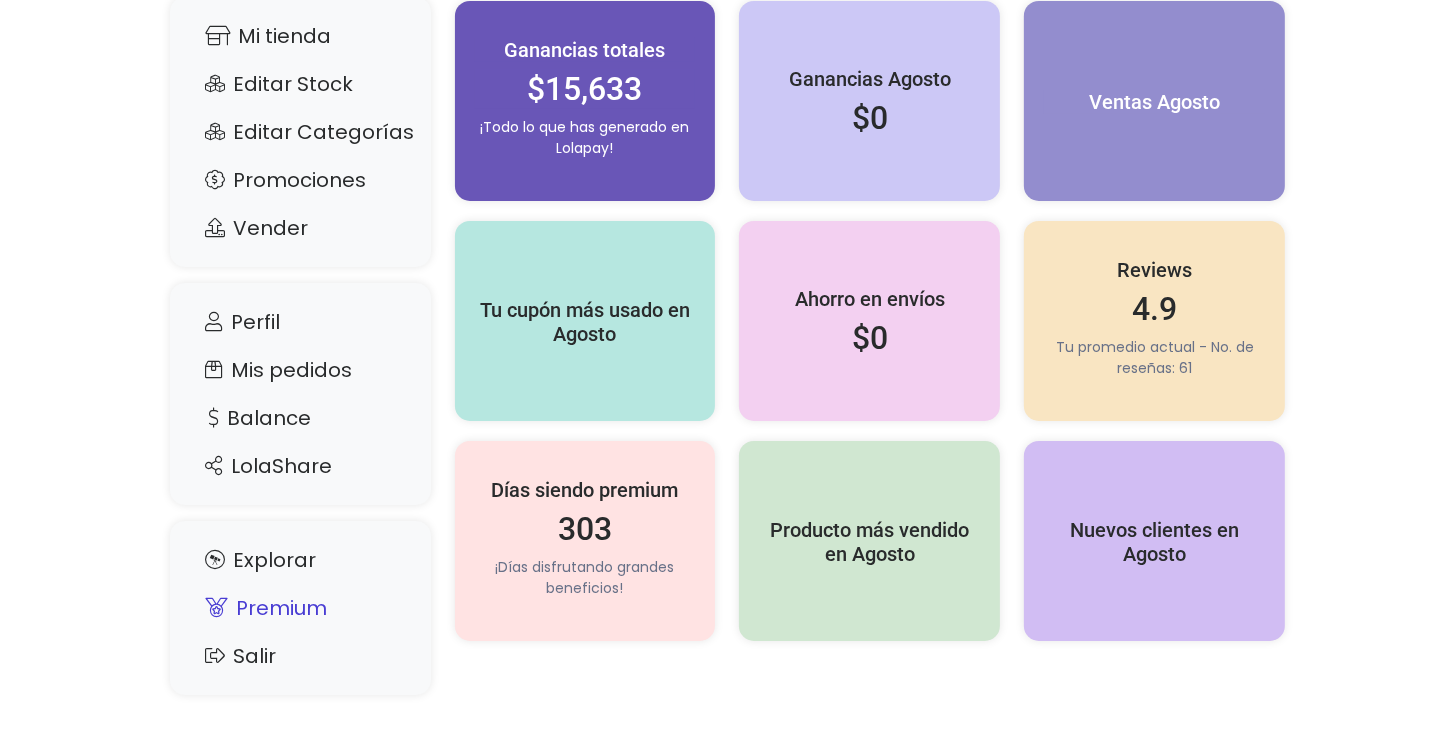 click on "Premium" at bounding box center (300, 608) 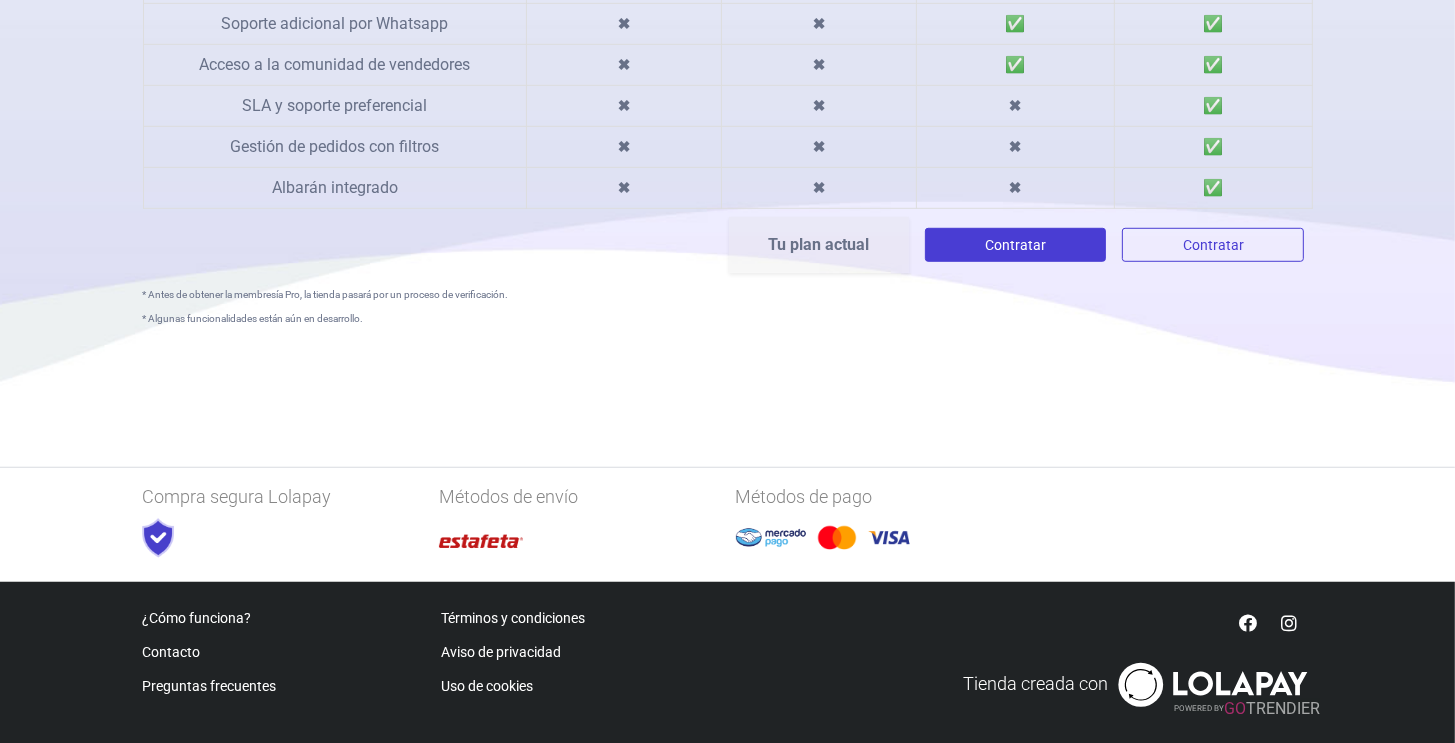 scroll, scrollTop: 1326, scrollLeft: 0, axis: vertical 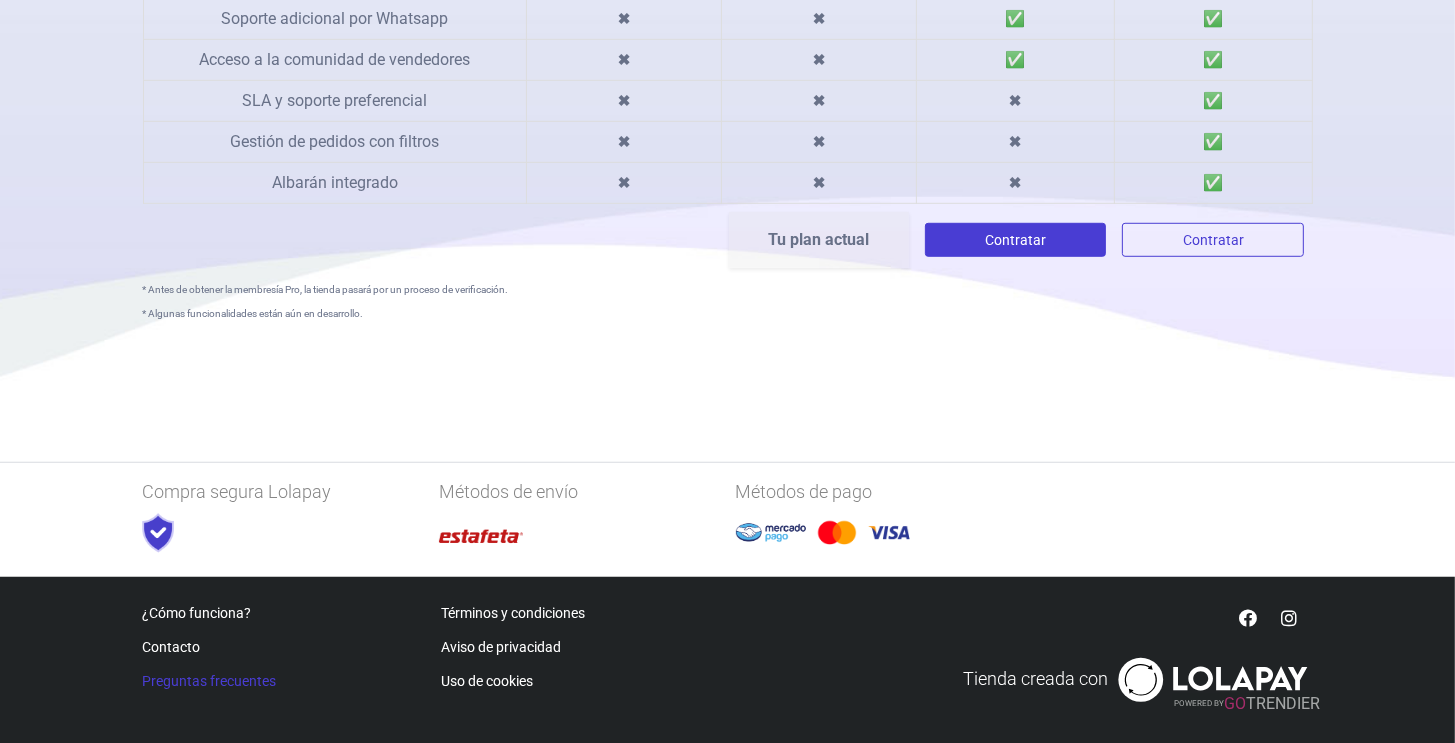 click on "Preguntas frecuentes" at bounding box center [210, 681] 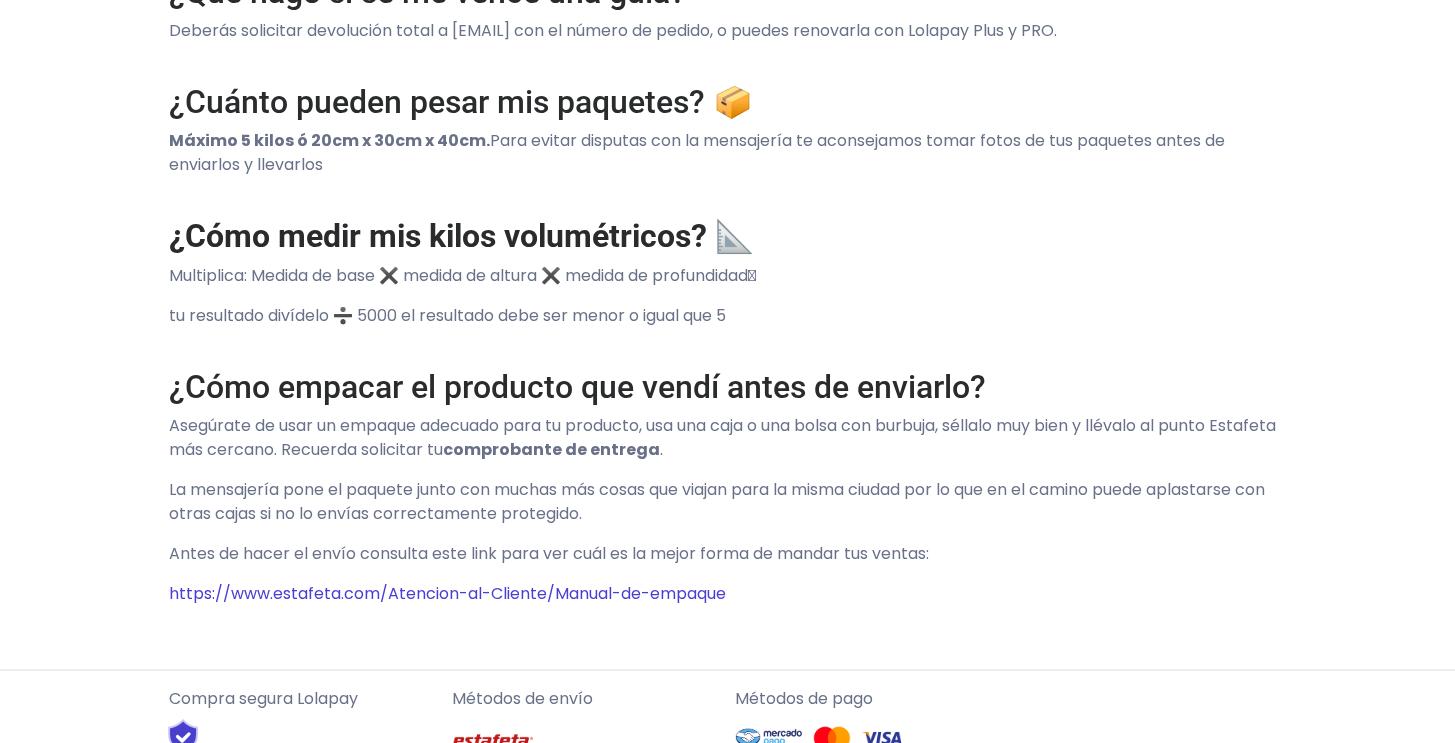 scroll, scrollTop: 2376, scrollLeft: 0, axis: vertical 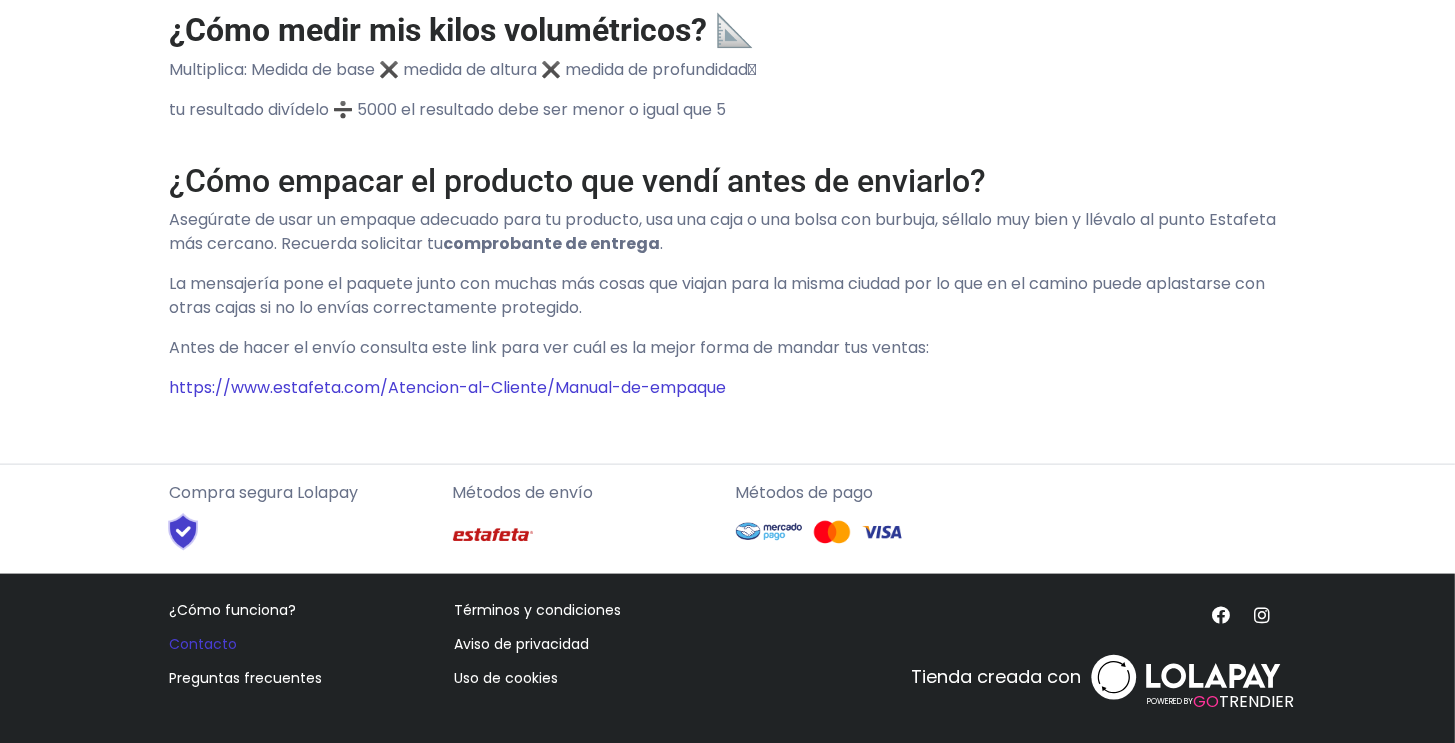 click on "Contacto" at bounding box center [204, 644] 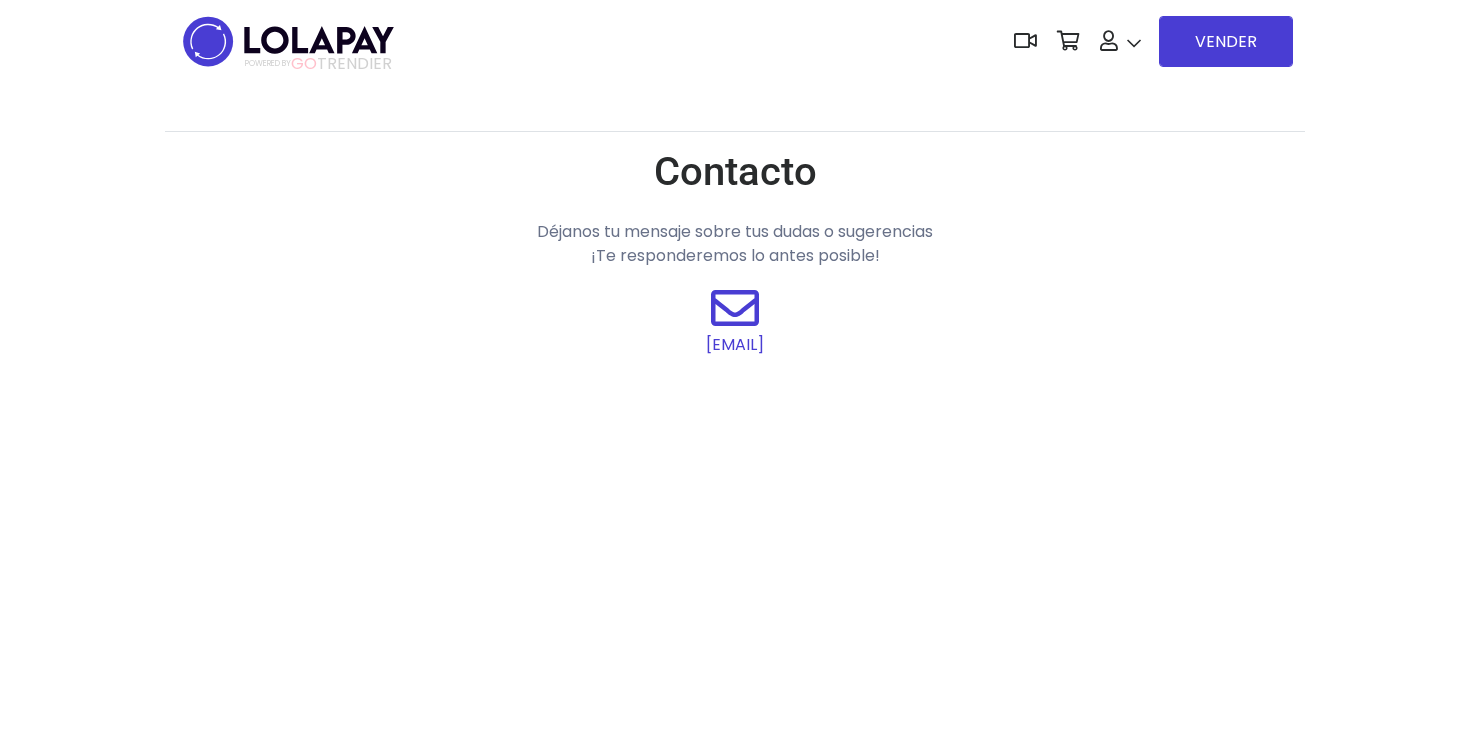 scroll, scrollTop: 0, scrollLeft: 0, axis: both 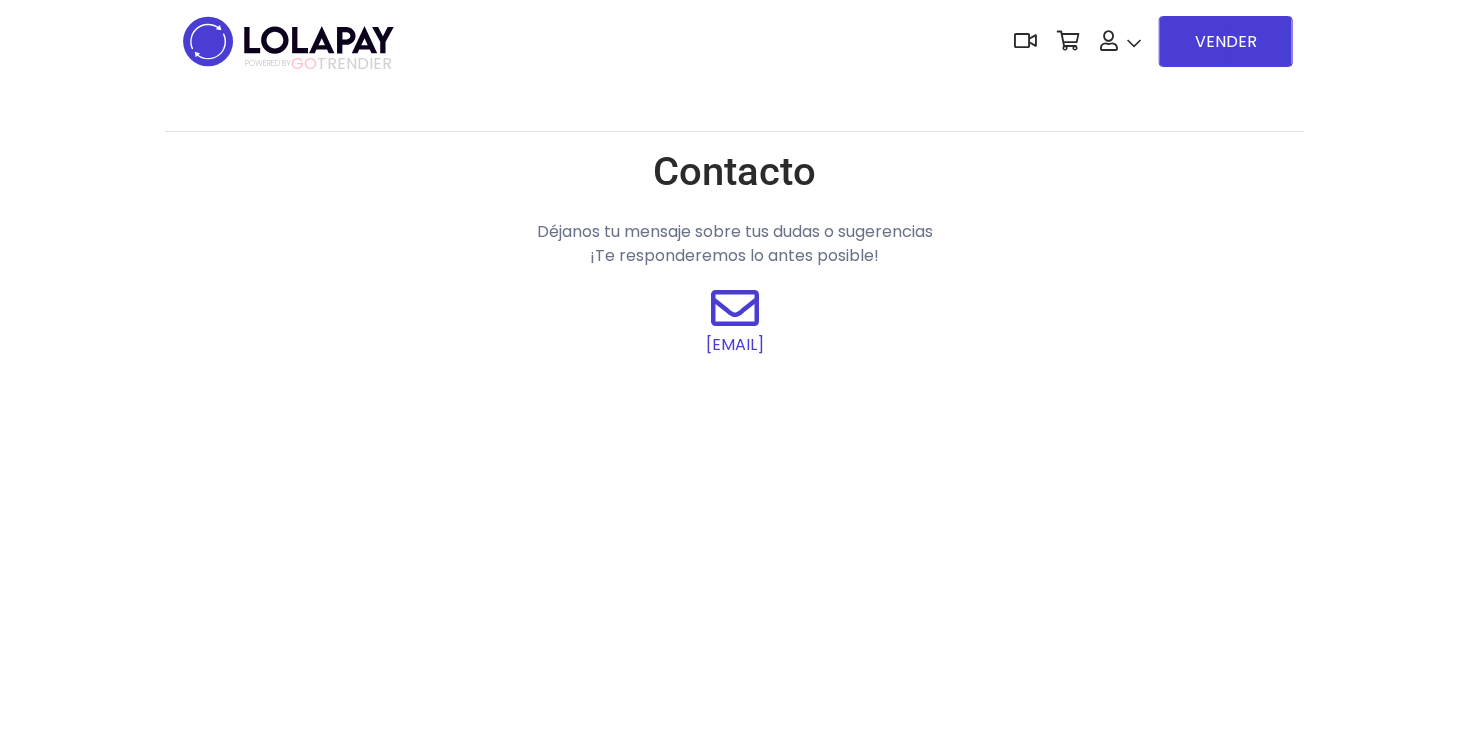 drag, startPoint x: 658, startPoint y: 339, endPoint x: 816, endPoint y: 347, distance: 158.20241 